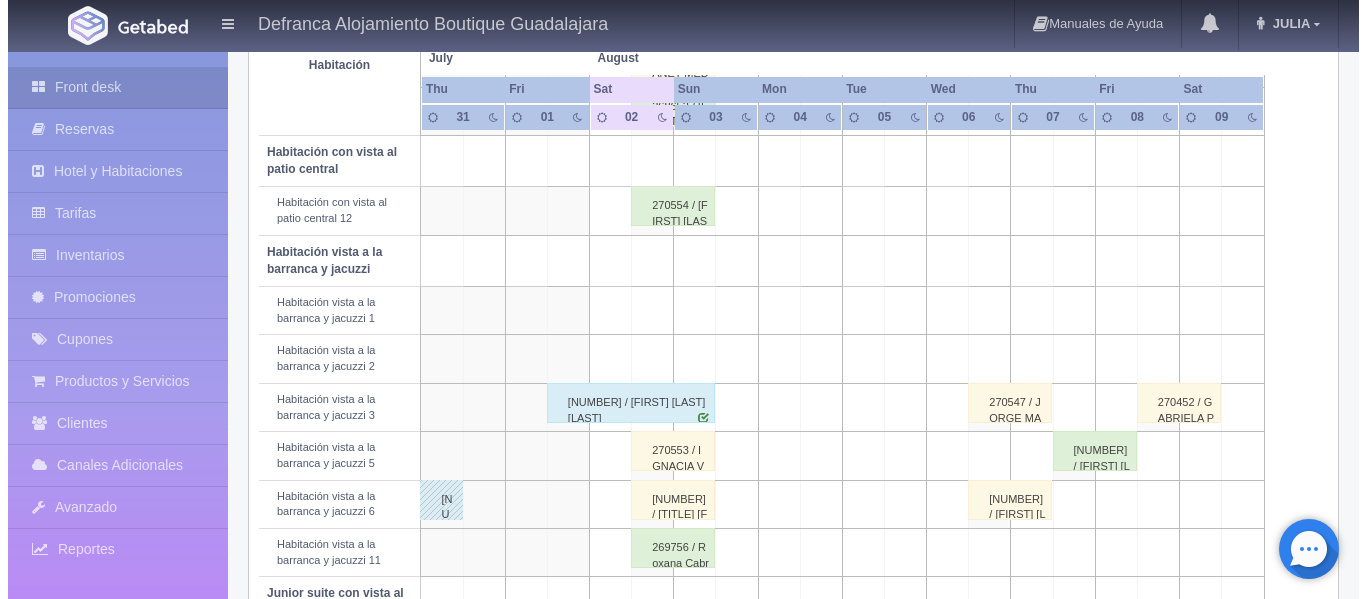 scroll, scrollTop: 614, scrollLeft: 0, axis: vertical 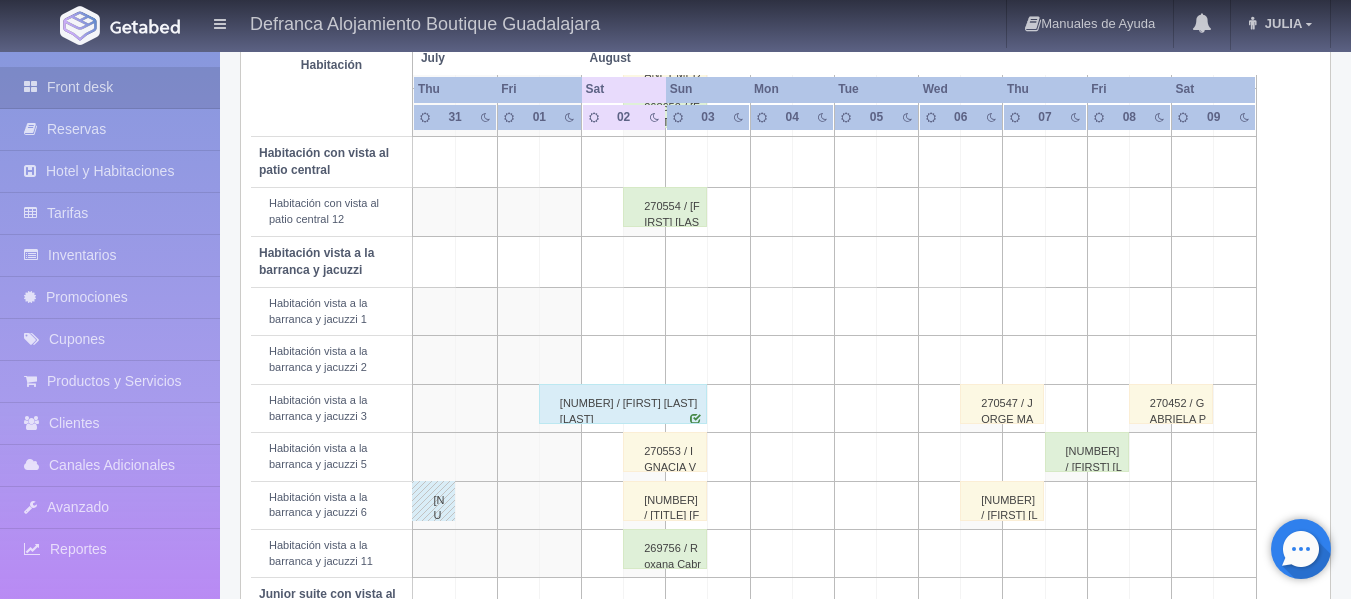 click at bounding box center [645, 312] 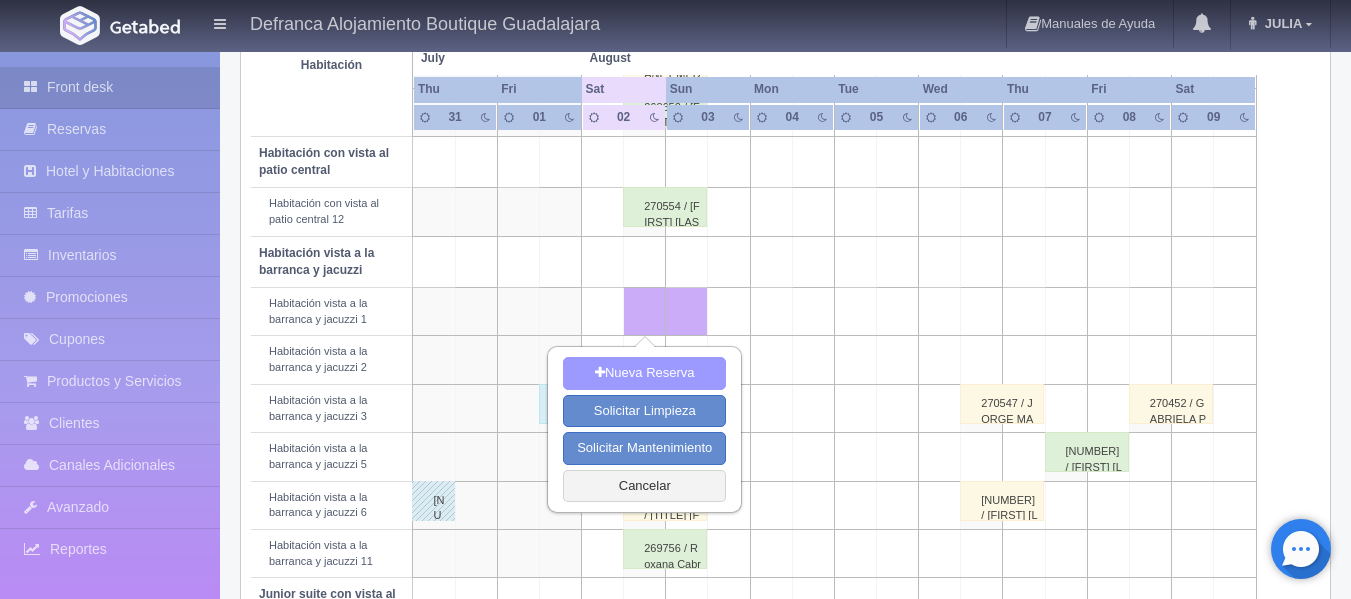 click on "Nueva Reserva" at bounding box center (644, 373) 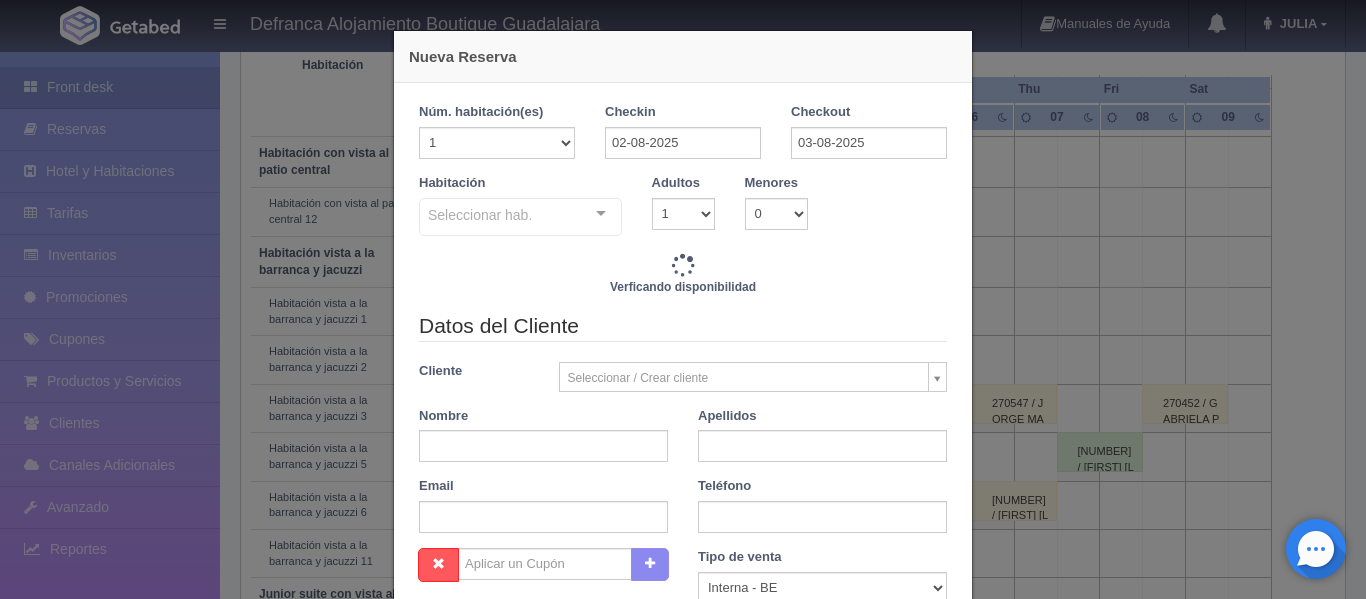 checkbox on "false" 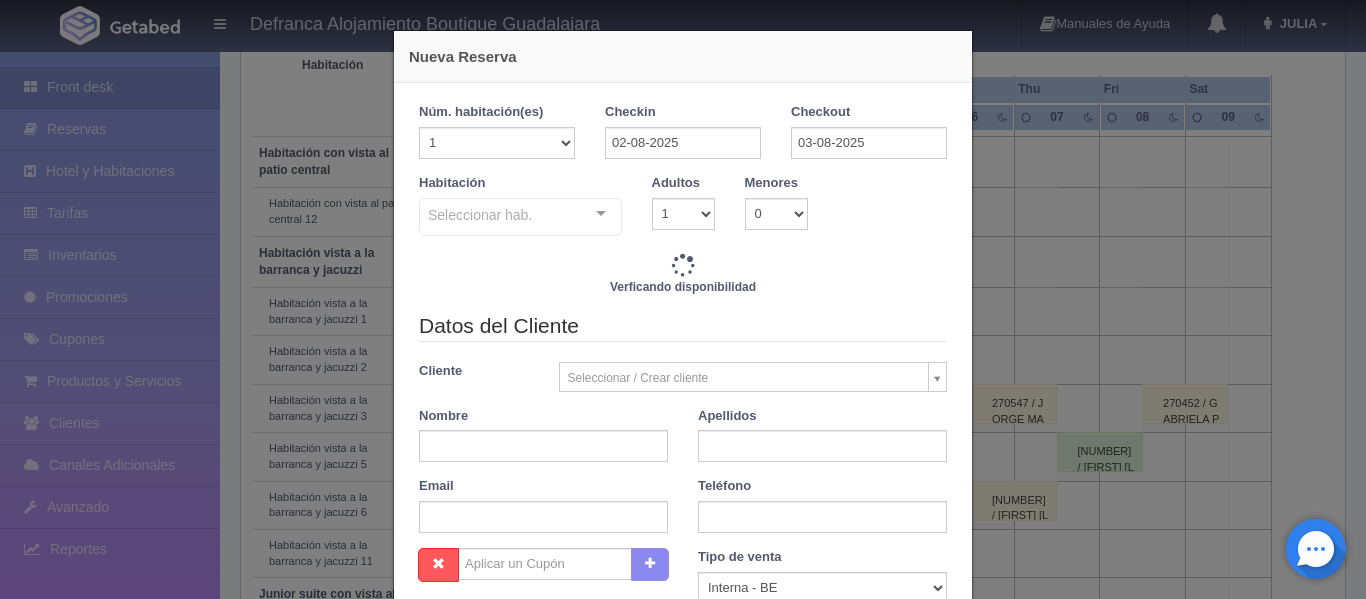 type on "8395.00" 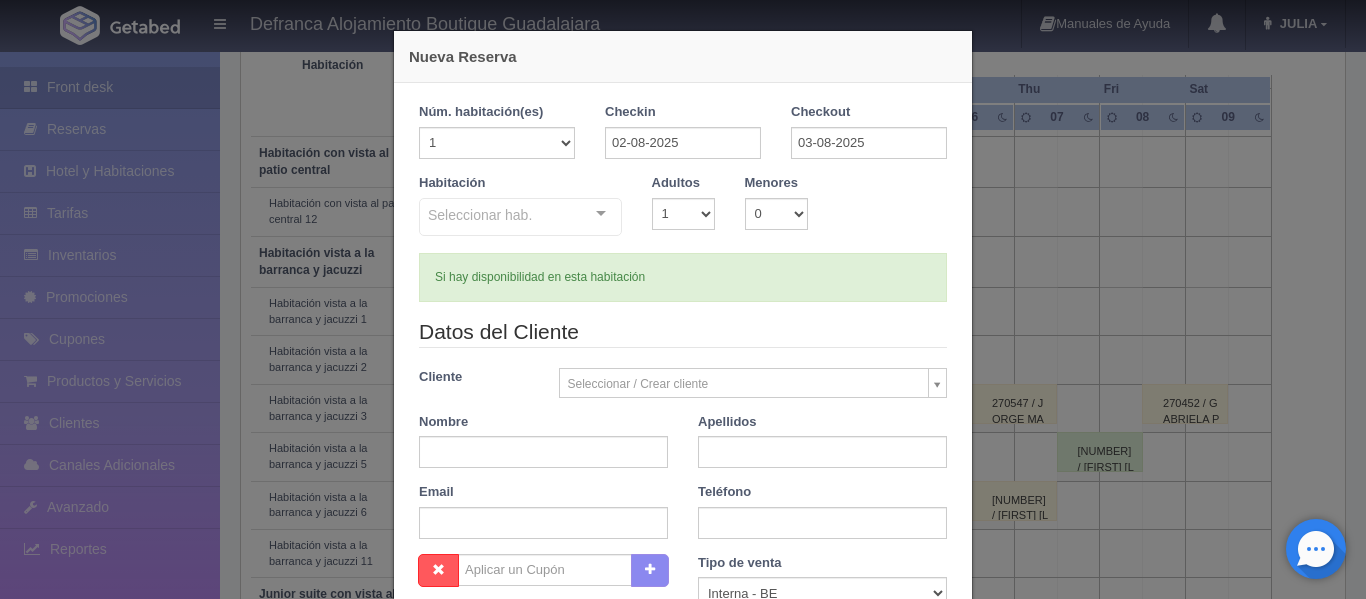 checkbox on "false" 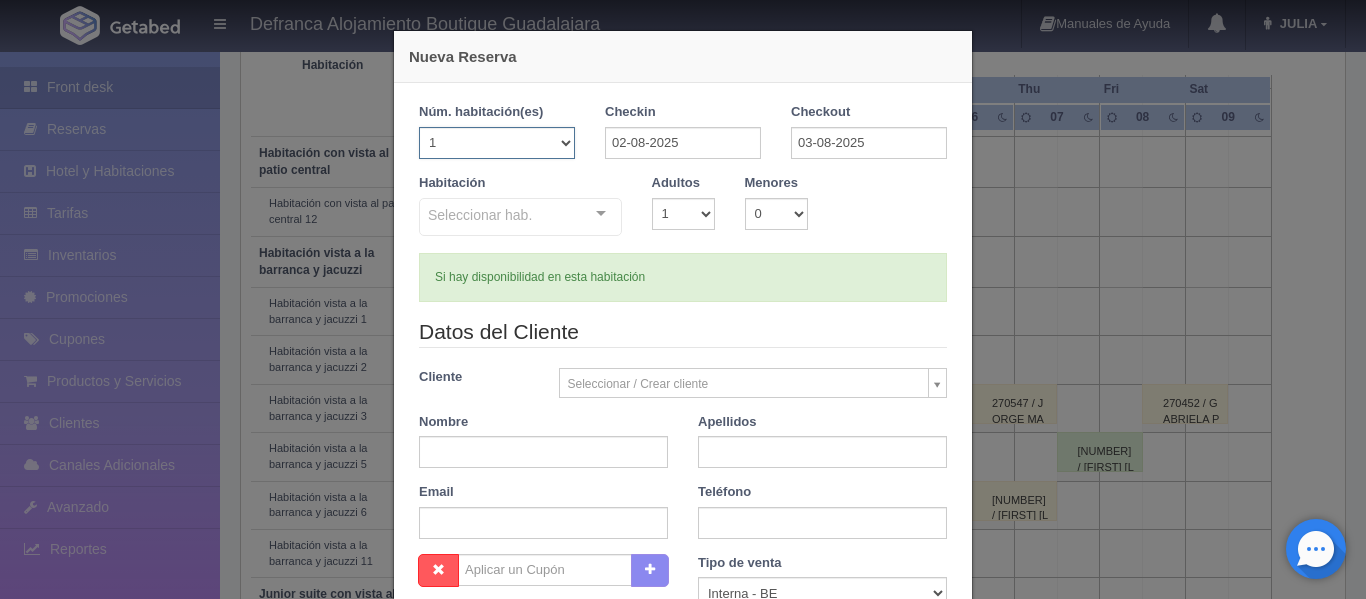 click on "1   2   3   4   5   6   7   8   9   10   11   12   13   14   15   16   17   18   19   20" at bounding box center (497, 143) 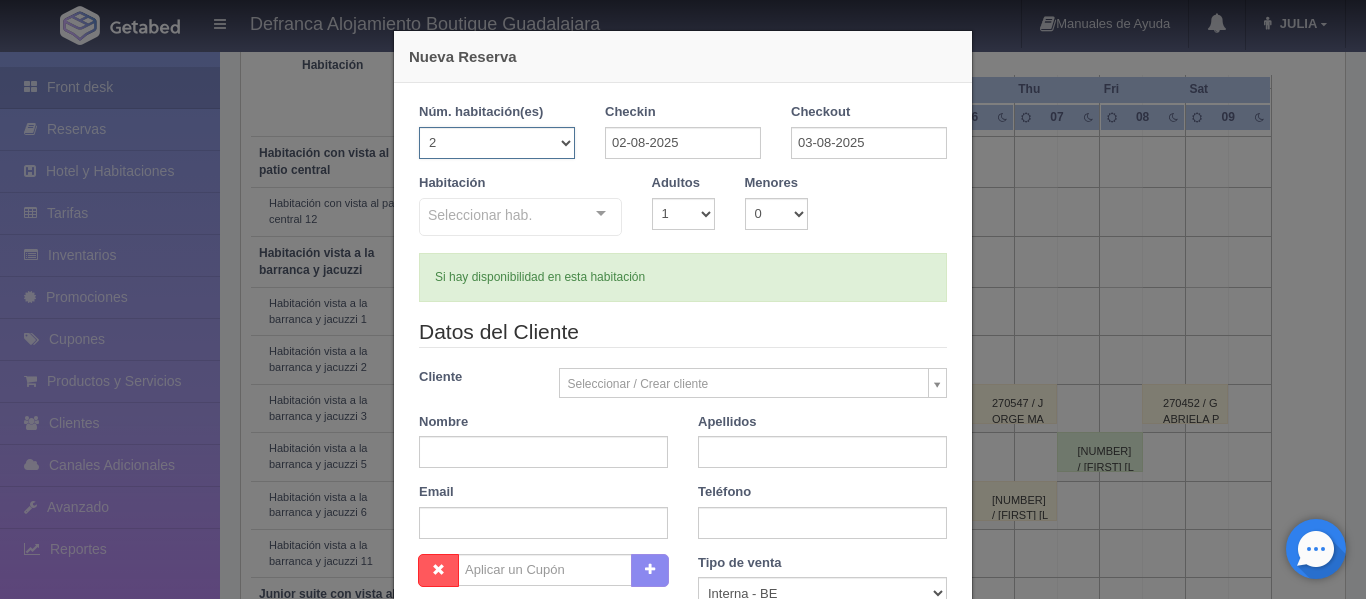click on "1   2   3   4   5   6   7   8   9   10   11   12   13   14   15   16   17   18   19   20" at bounding box center (497, 143) 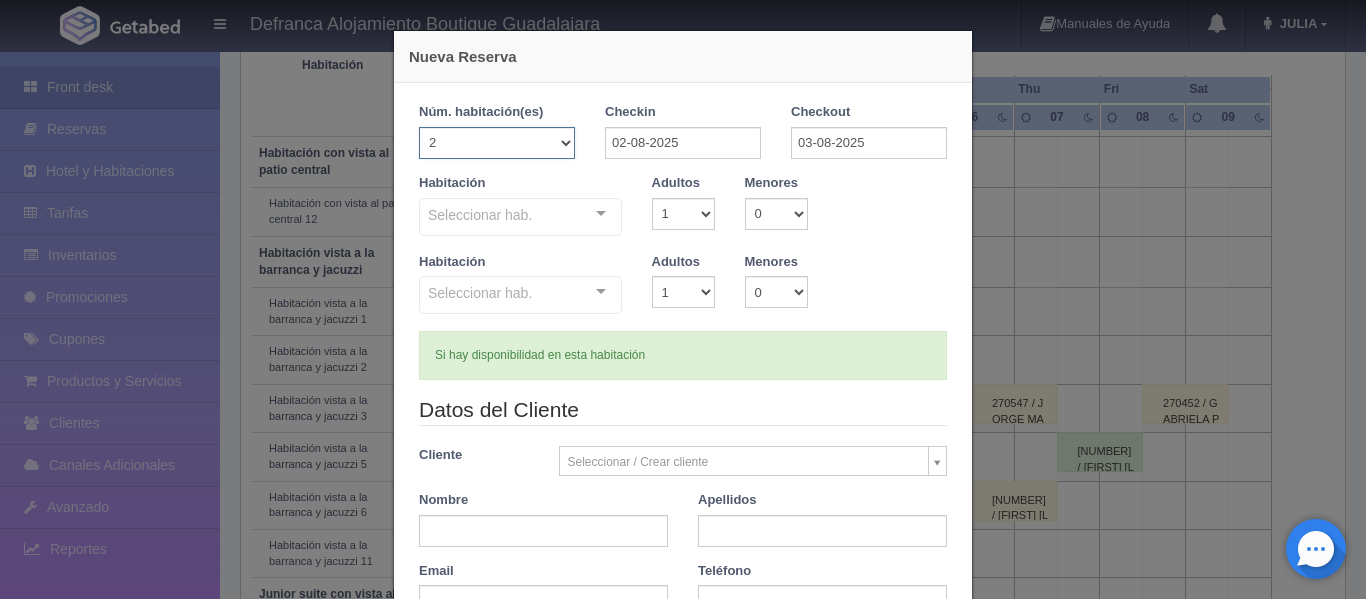 type 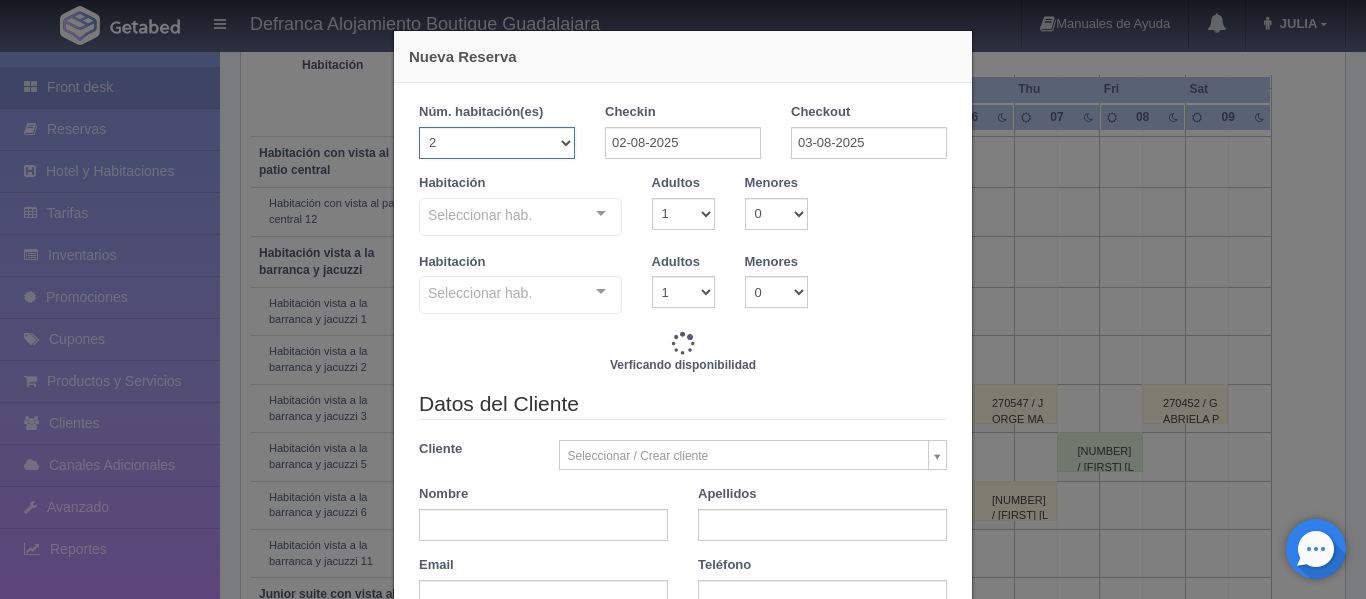 type on "16790.00" 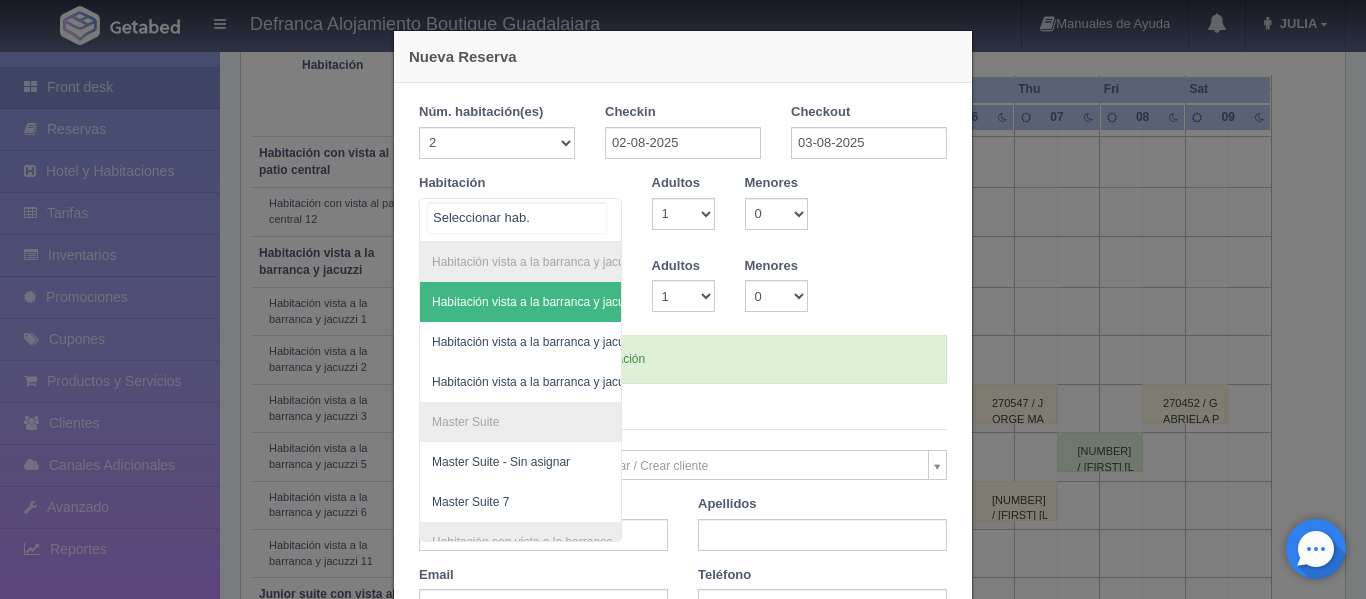 click on "Habitación vista a la barranca y jacuzzi  Habitación vista a la barranca y jacuzzi  - Sin asignar   Habitación vista a la barranca y jacuzzi  1   Habitación vista a la barranca y jacuzzi  2     Master Suite Master Suite - Sin asignar   Master Suite 7     Habitación con vista a la barranca Habitación con vista a la barranca - Sin asignar     Suite doble con vista a los jardines  Suite doble con vista a los jardines  - Sin asignar   Suite doble con vista a los jardines  14     Junior suite con vista al patio central  Junior suite con vista al patio central  - Sin asignar   Junior suite con vista al patio central  16     Habitación con vista al patio central  Habitación con vista al patio central  - Sin asignar     No elements found. Consider changing the search query.   List is empty." at bounding box center [520, 220] 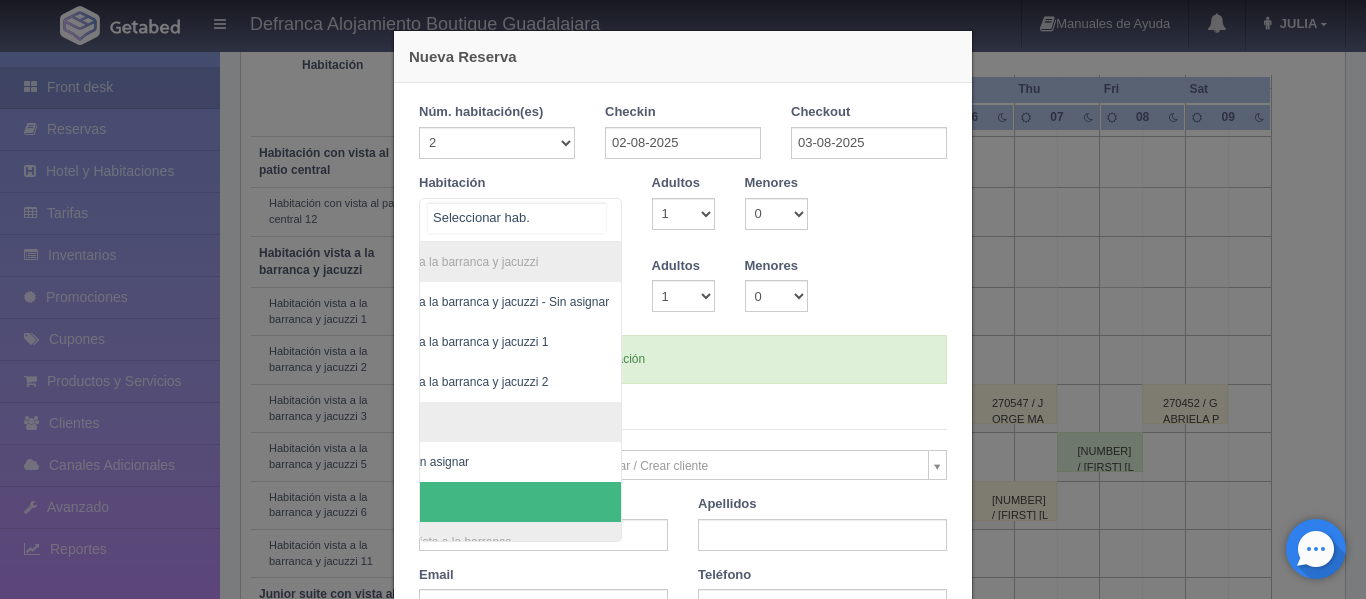 scroll, scrollTop: 0, scrollLeft: 116, axis: horizontal 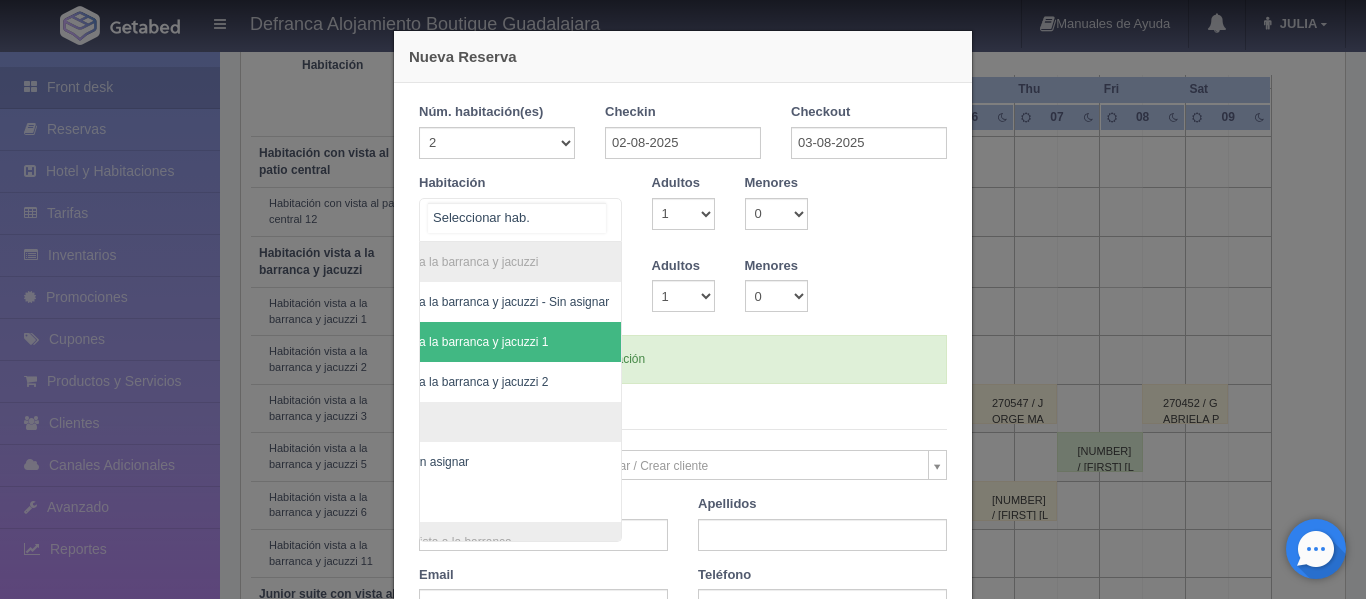 click on "Habitación vista a la barranca y jacuzzi  1" at bounding box center (439, 342) 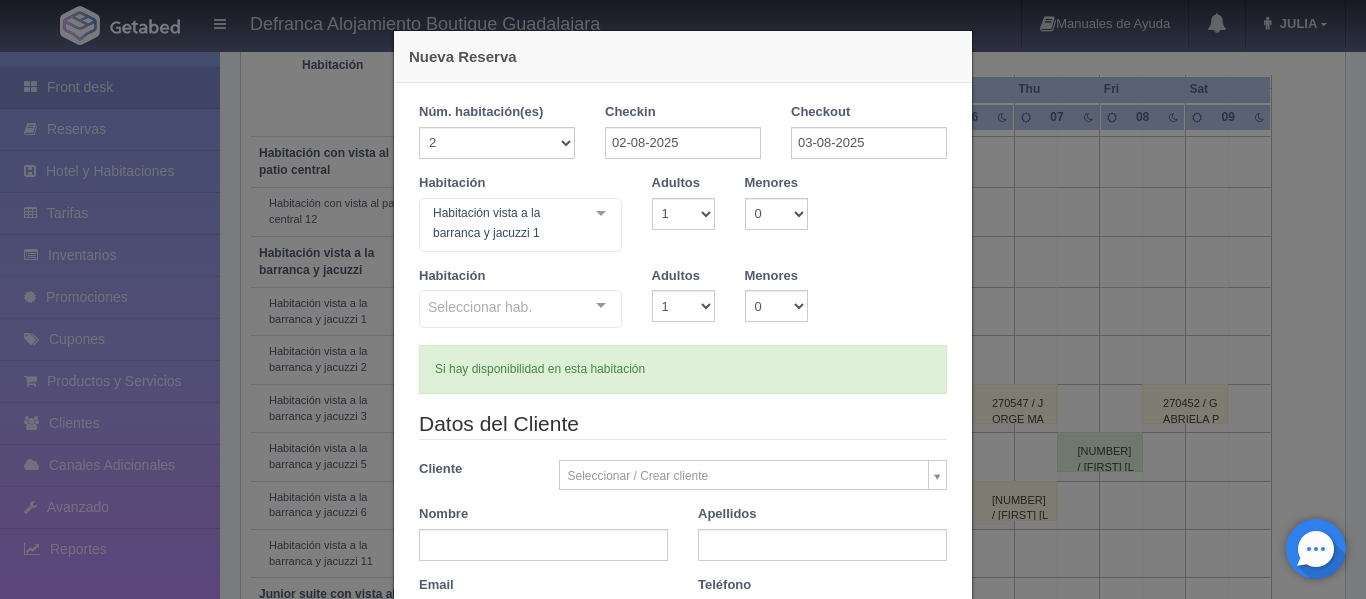 type 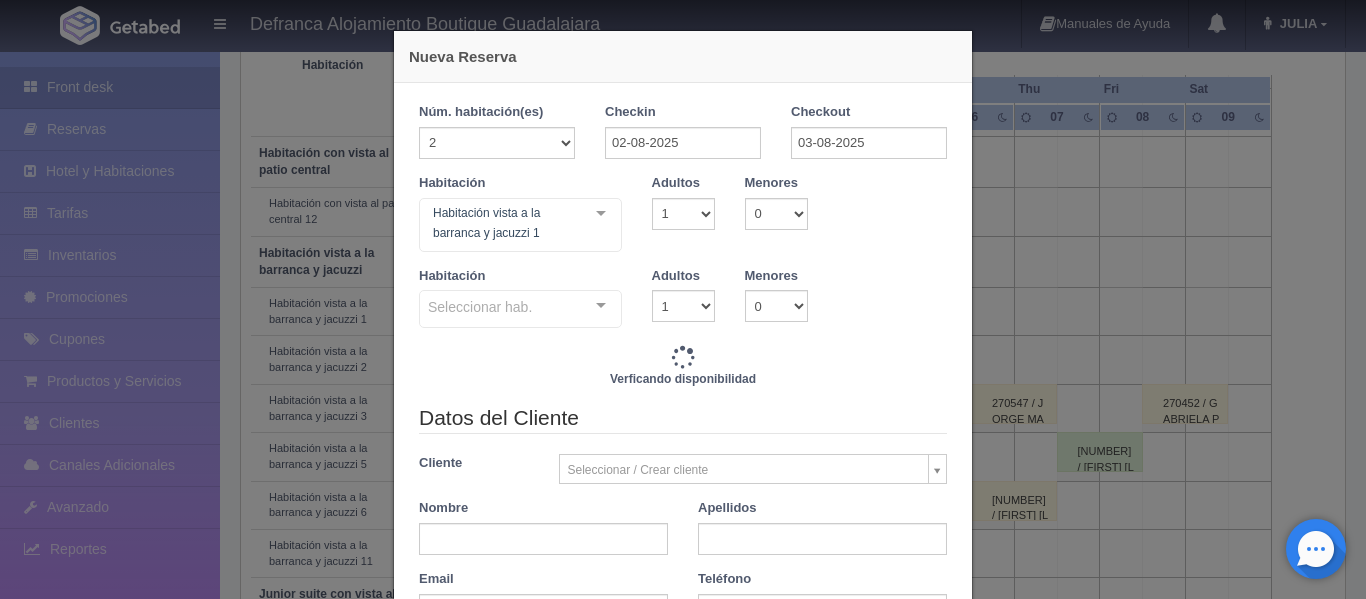 type on "16790.00" 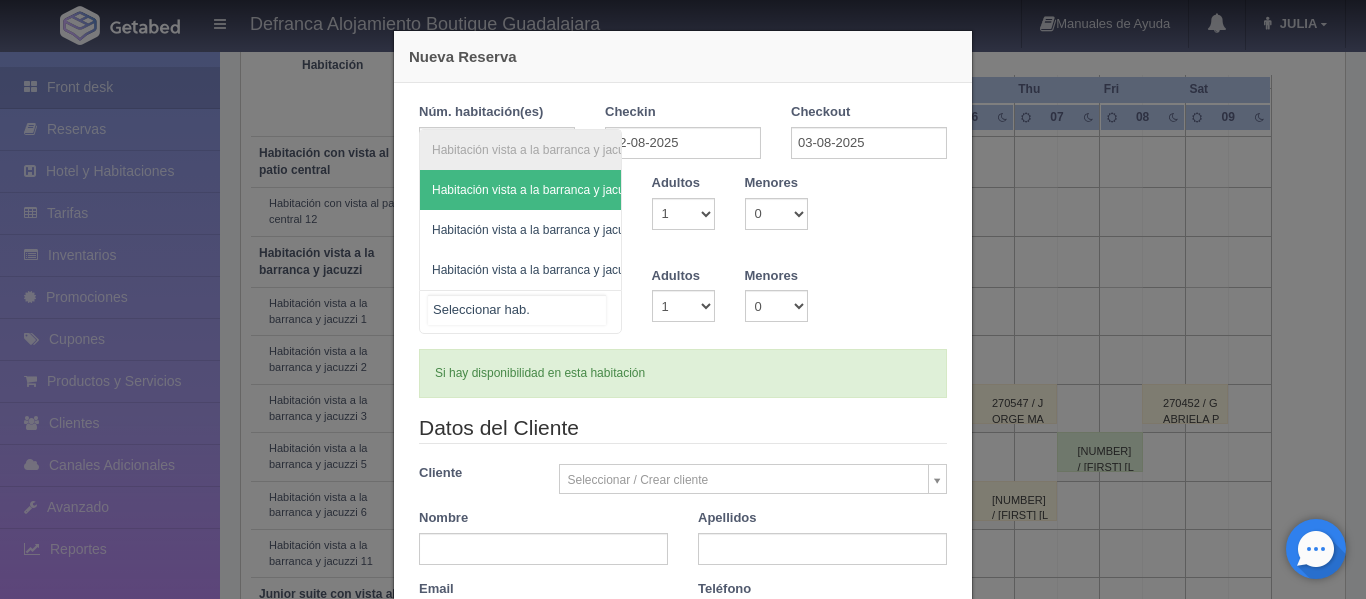 click on "Habitación vista a la barranca y jacuzzi  Habitación vista a la barranca y jacuzzi  - Sin asignar   Habitación vista a la barranca y jacuzzi  1   Habitación vista a la barranca y jacuzzi  2     No elements found. Consider changing the search query.   List is empty." at bounding box center (520, 312) 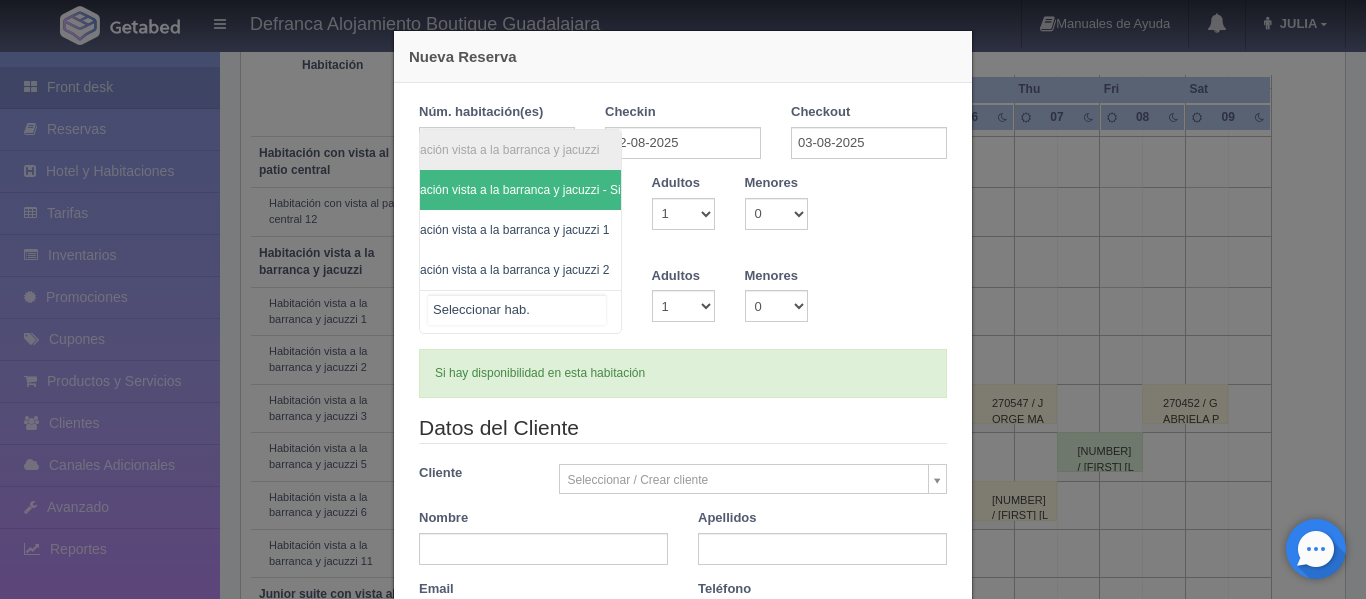 scroll, scrollTop: 0, scrollLeft: 80, axis: horizontal 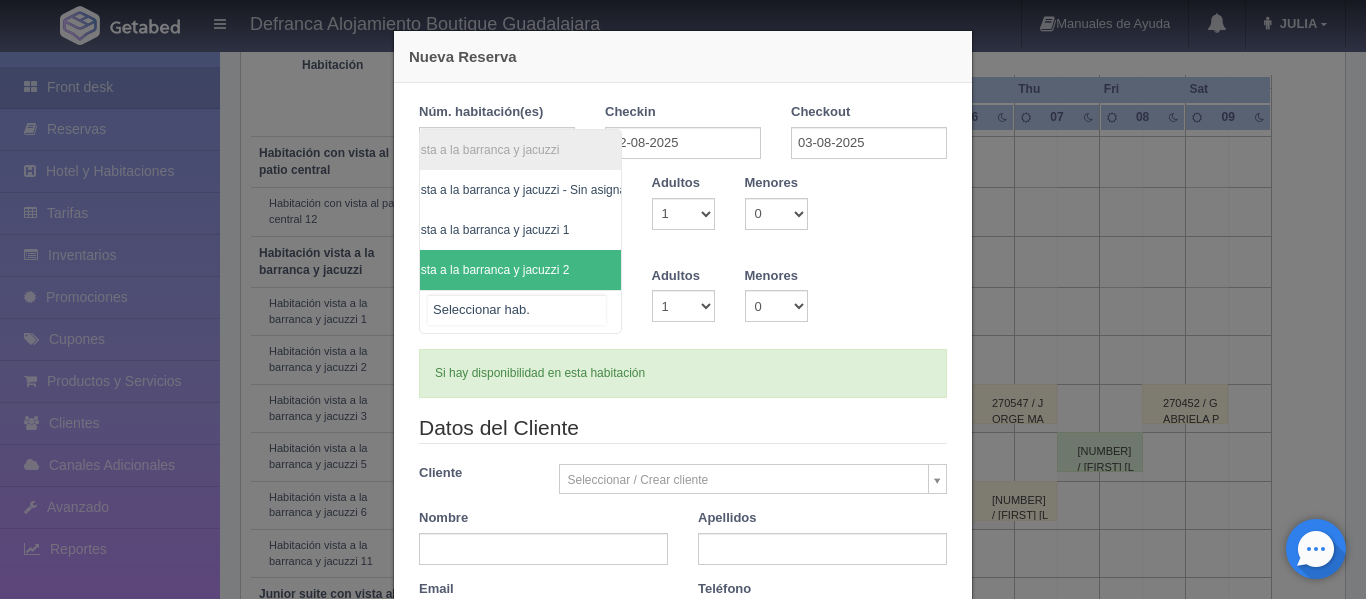 click on "Habitación vista a la barranca y jacuzzi  2" at bounding box center [460, 270] 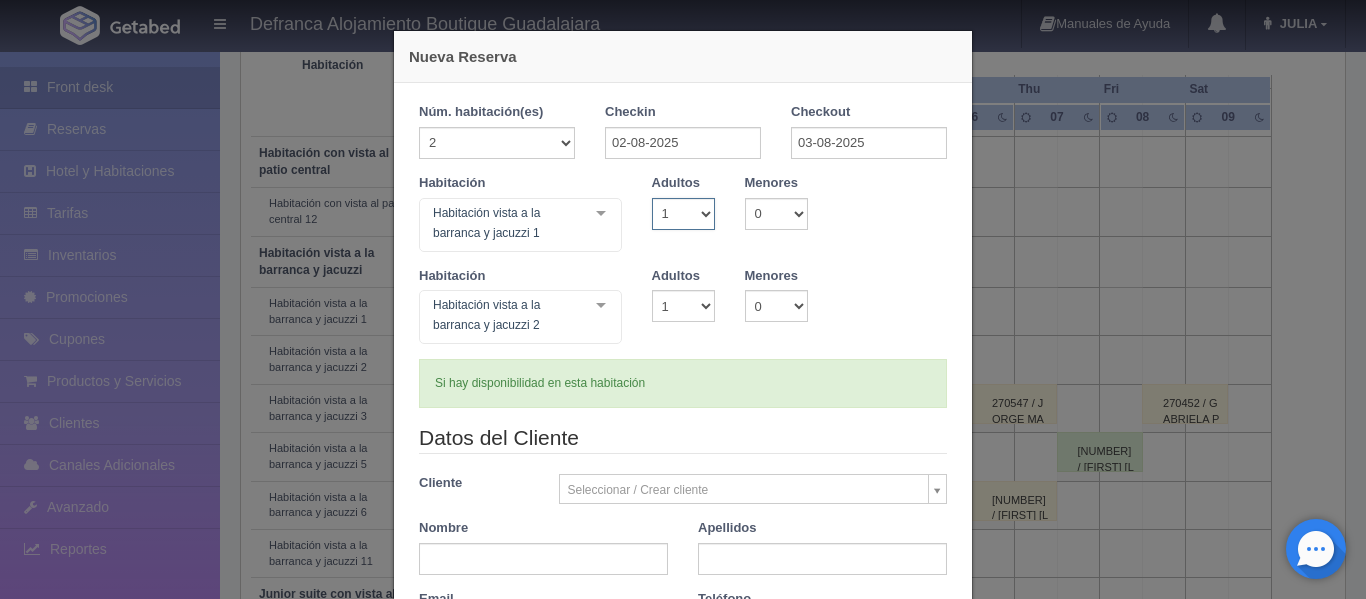 click on "1   2   3   4   5   6   7   8   9   10" at bounding box center [683, 214] 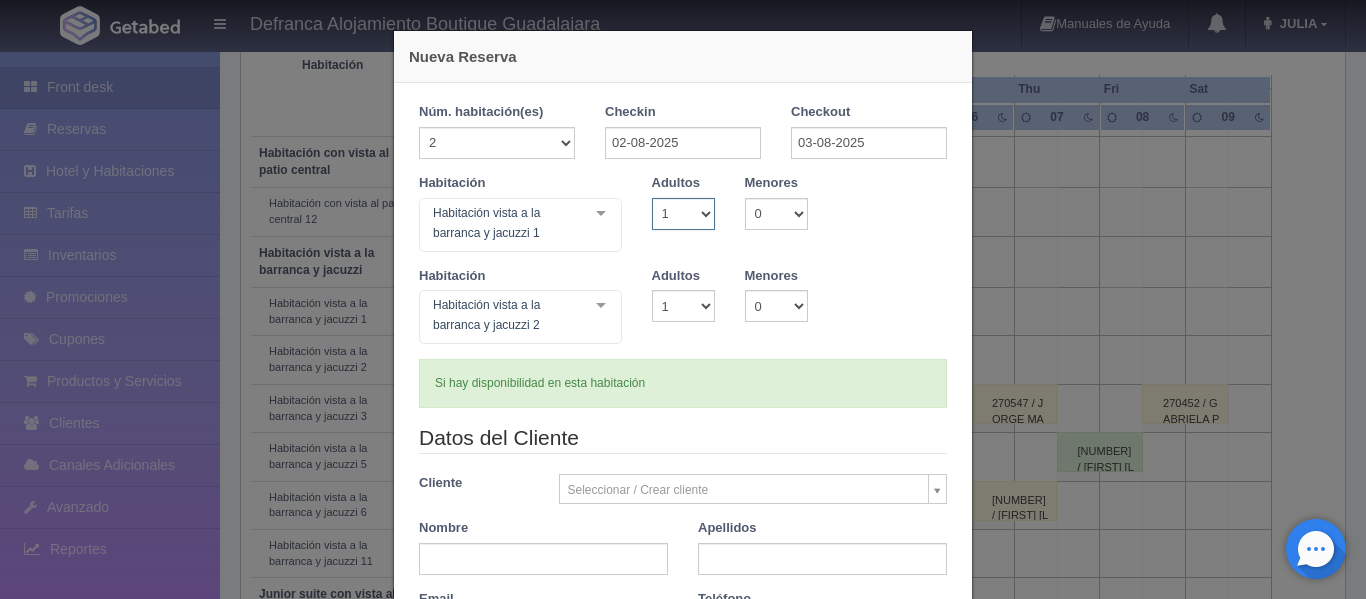 select on "2" 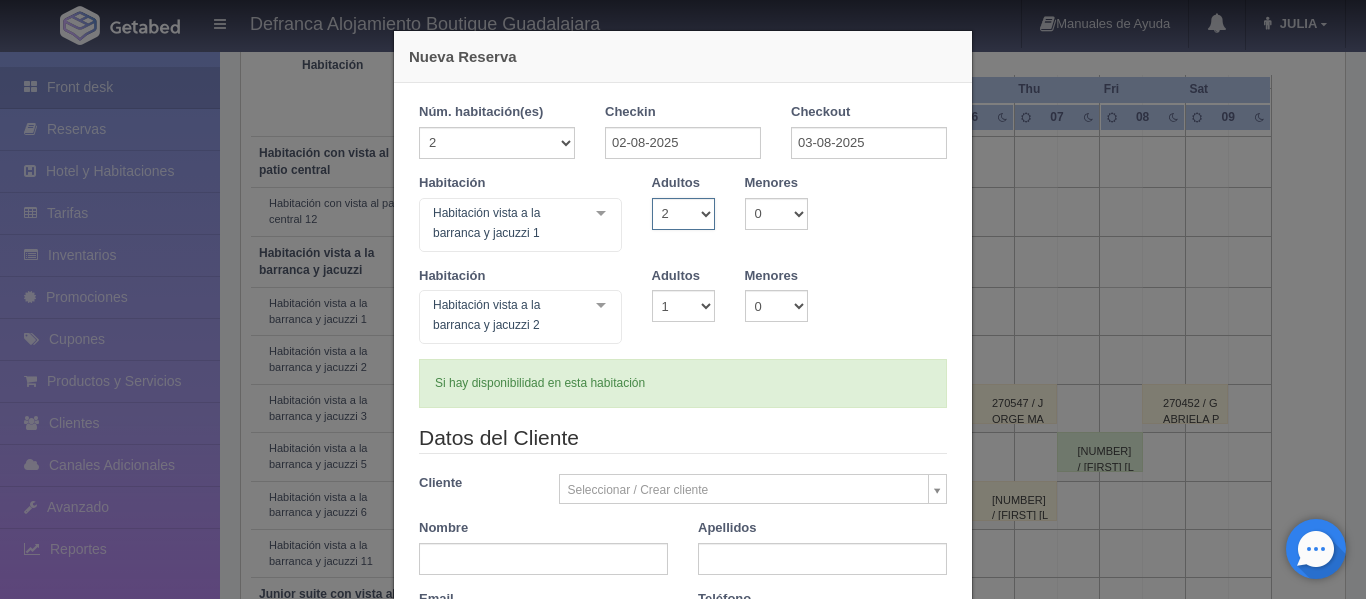 click on "1   2   3   4   5   6   7   8   9   10" at bounding box center [683, 214] 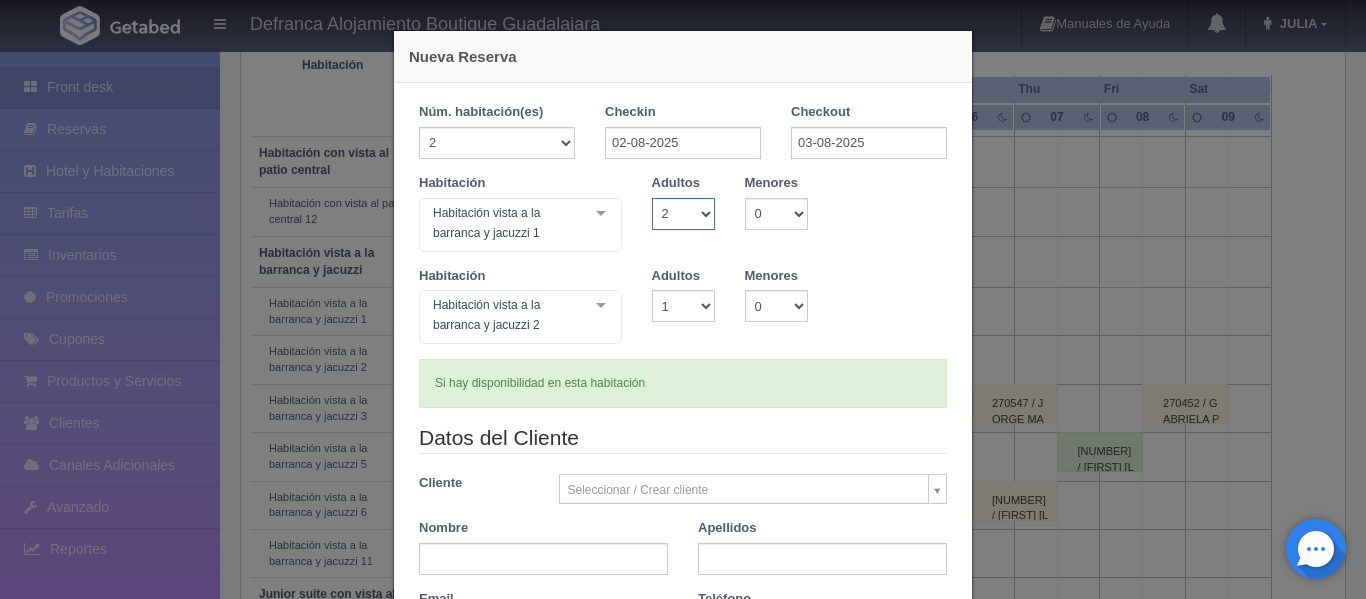 type 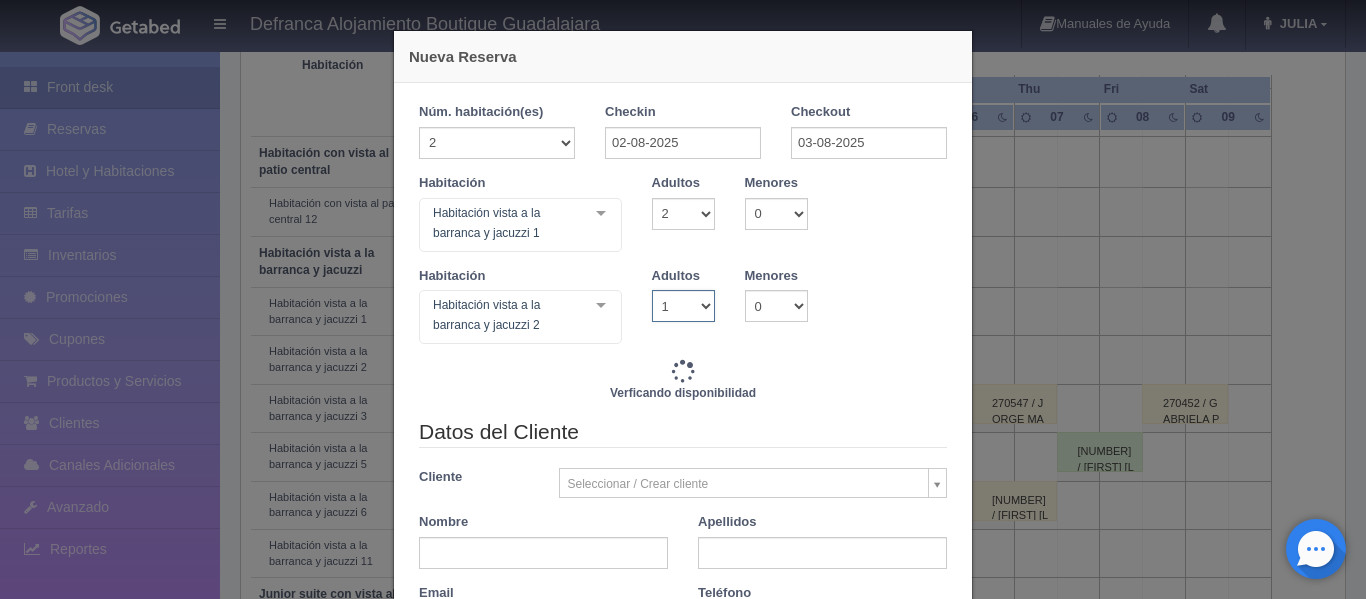 click on "1   2   3   4   5   6   7   8   9   10" at bounding box center (683, 306) 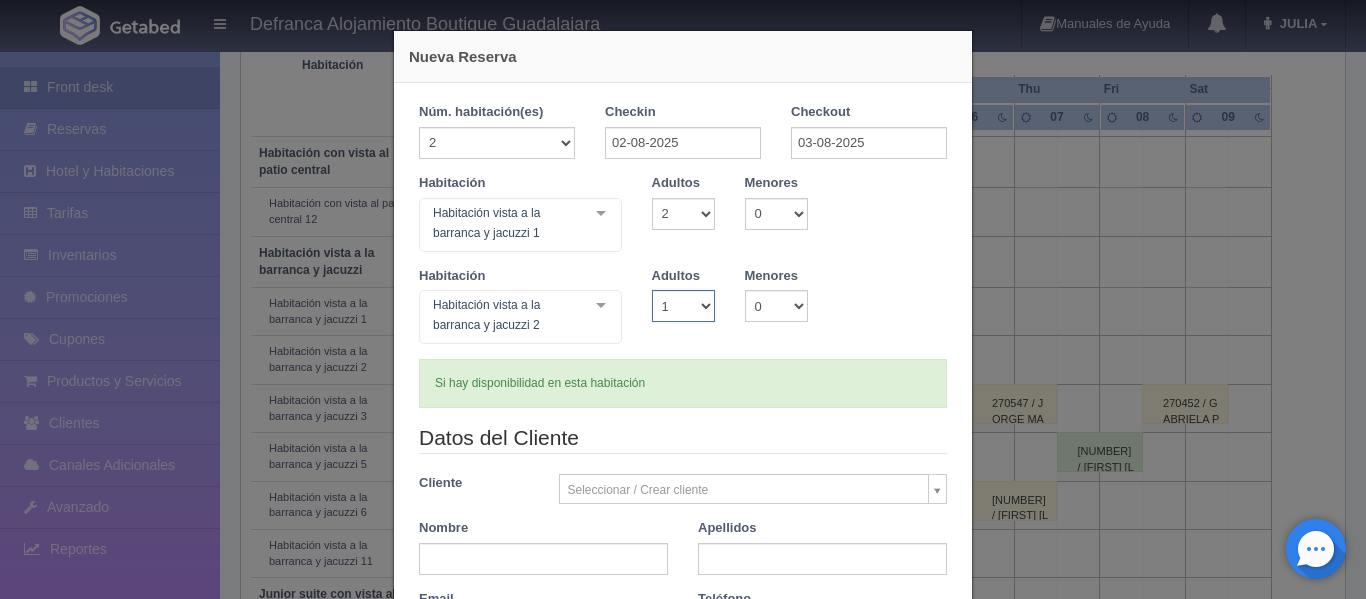 select on "2" 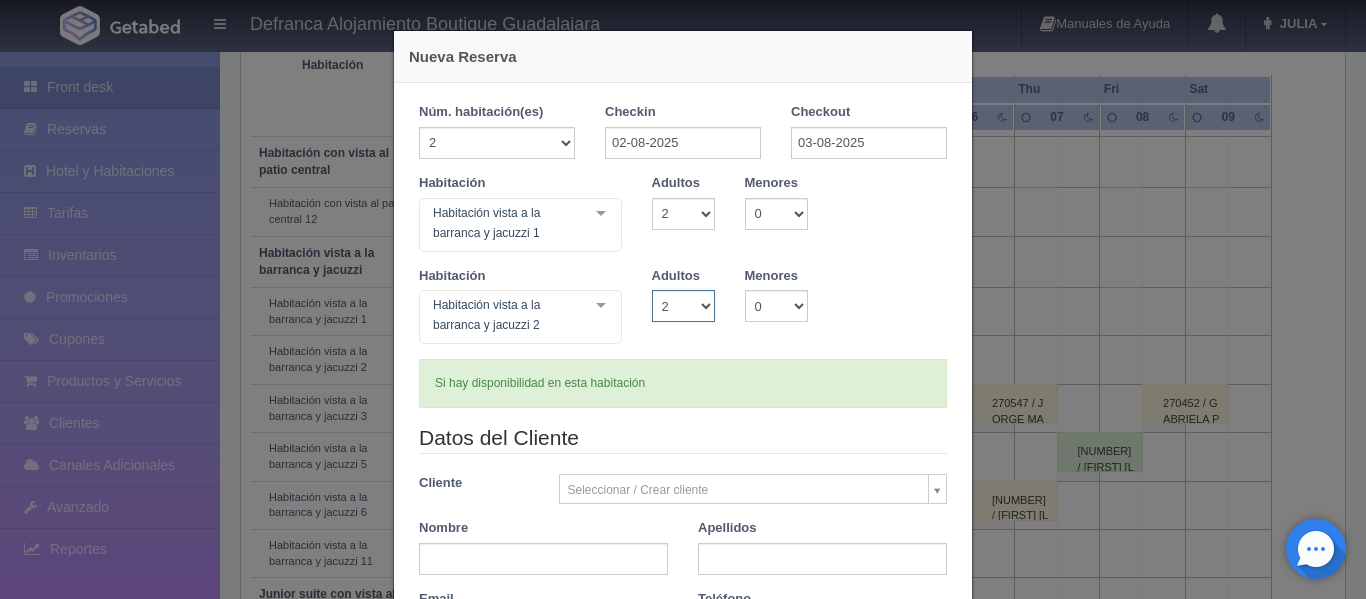 click on "1   2   3   4   5   6   7   8   9   10" at bounding box center [683, 306] 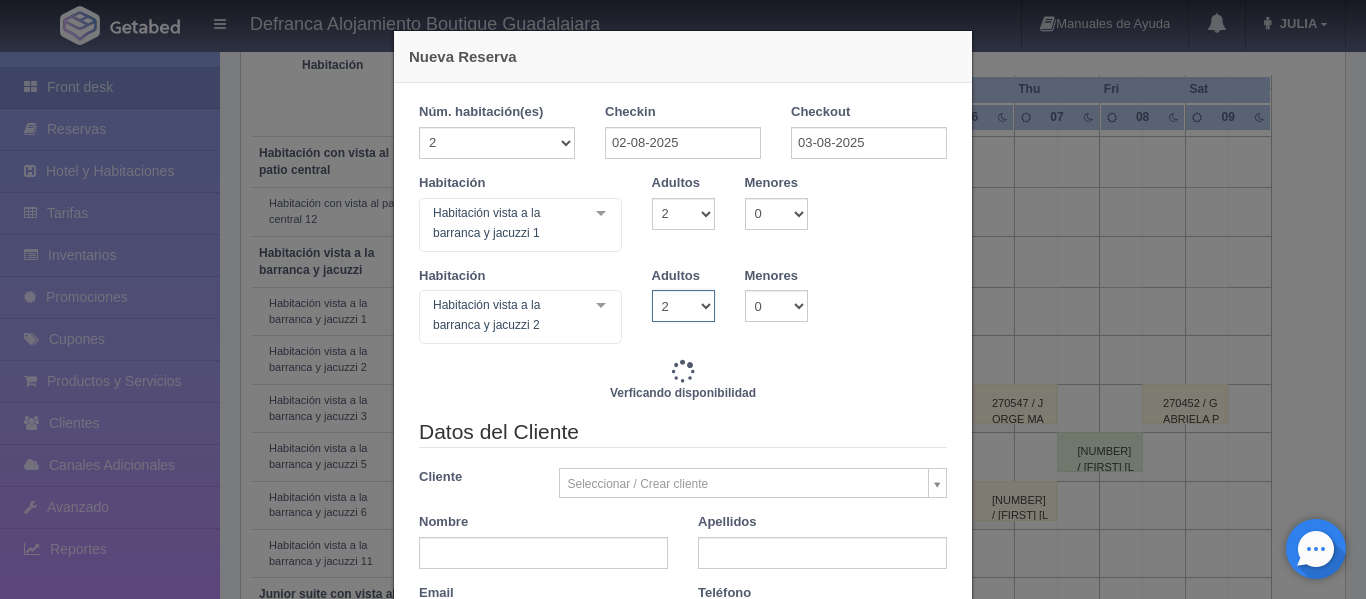 type on "16790.00" 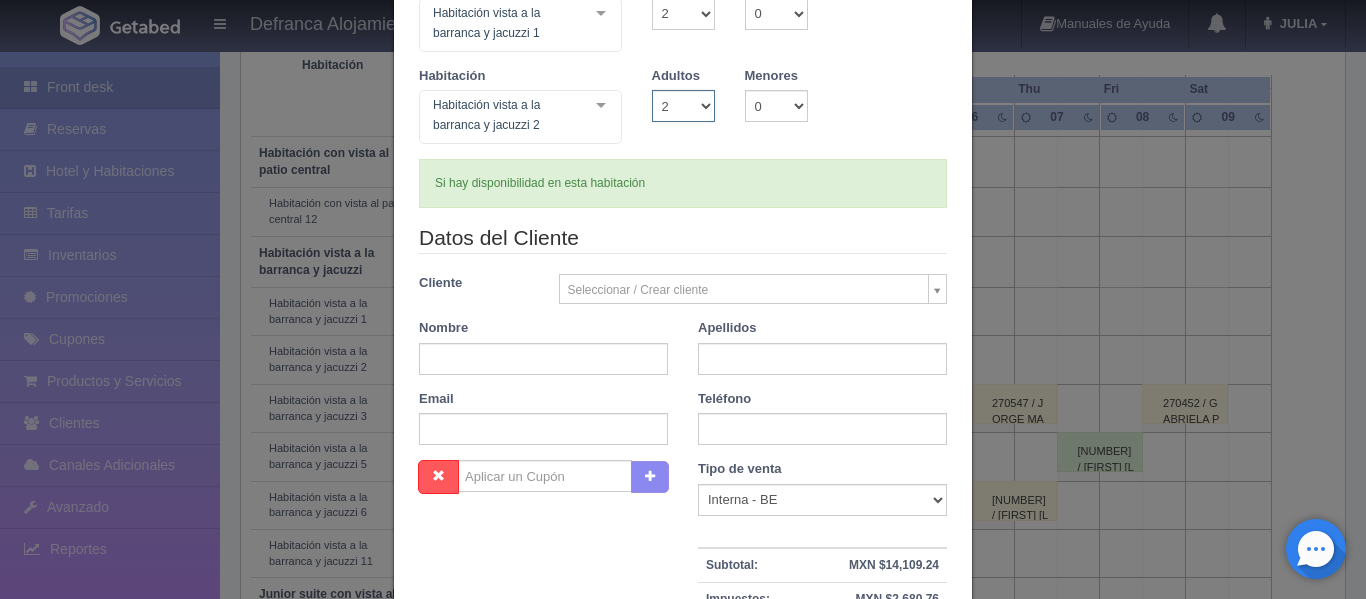 scroll, scrollTop: 300, scrollLeft: 0, axis: vertical 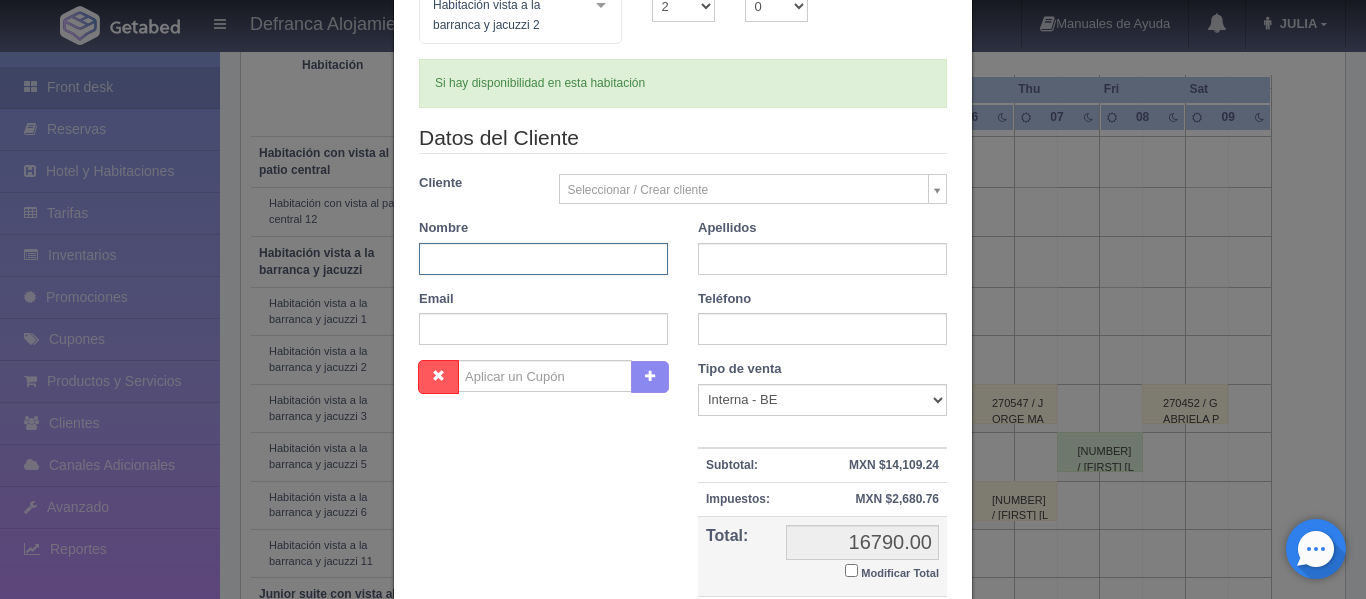 click at bounding box center (543, 259) 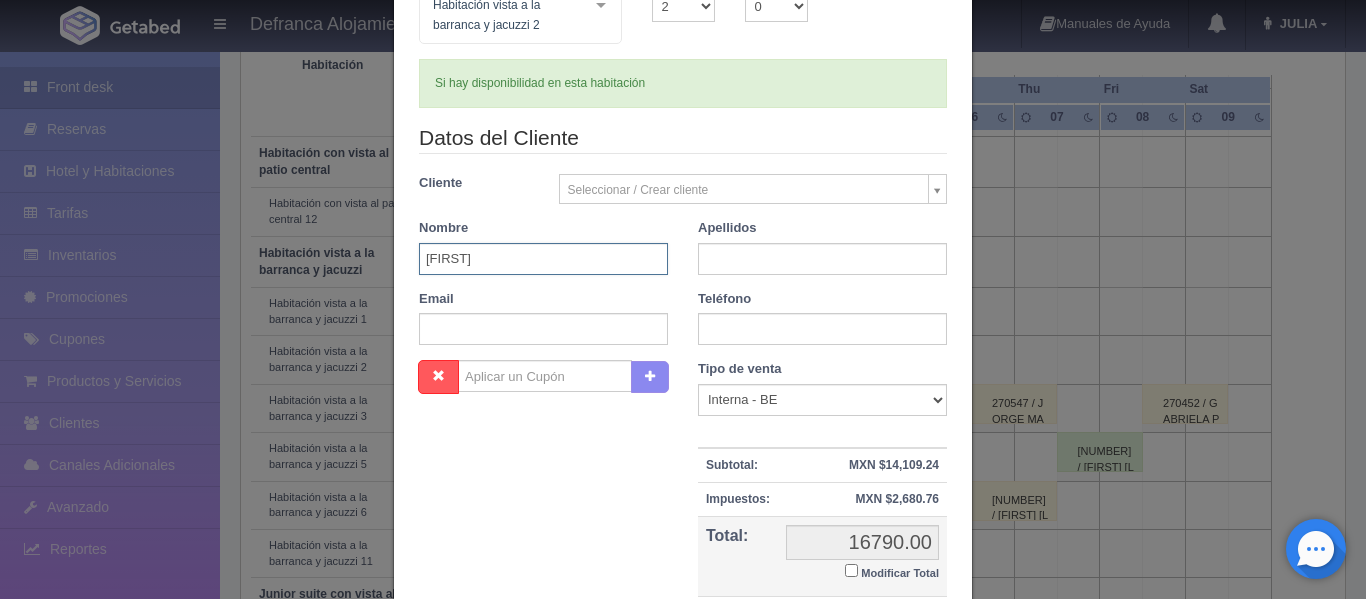 type on "RODRIGO" 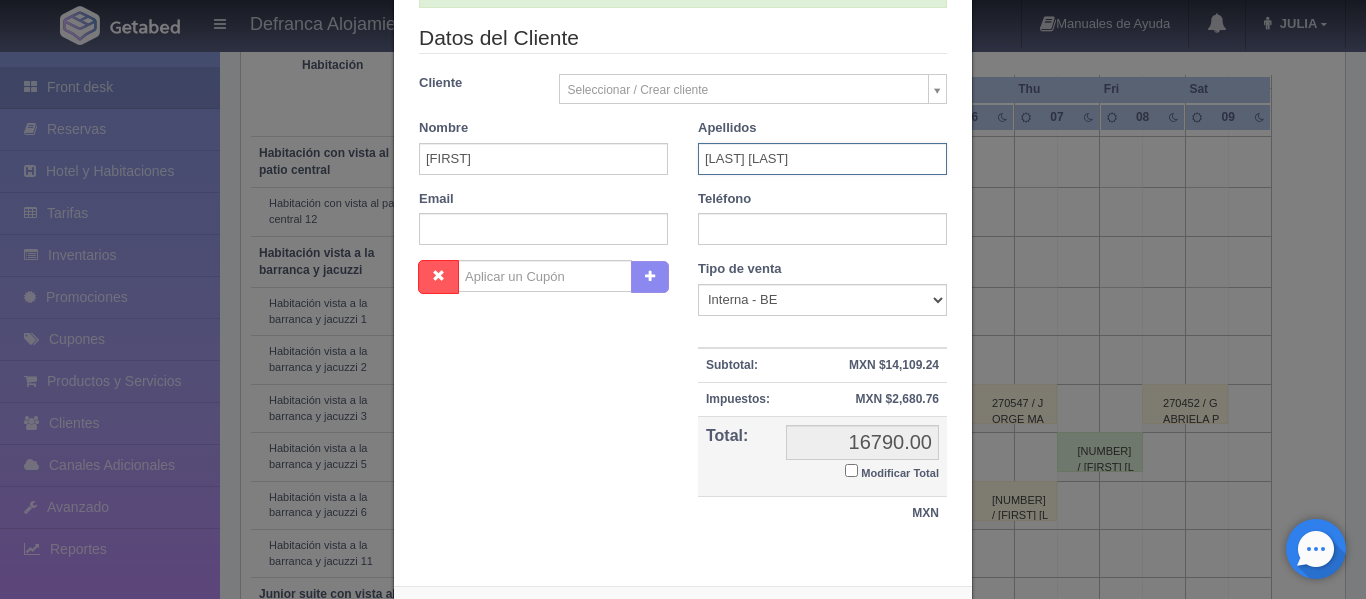 scroll, scrollTop: 490, scrollLeft: 0, axis: vertical 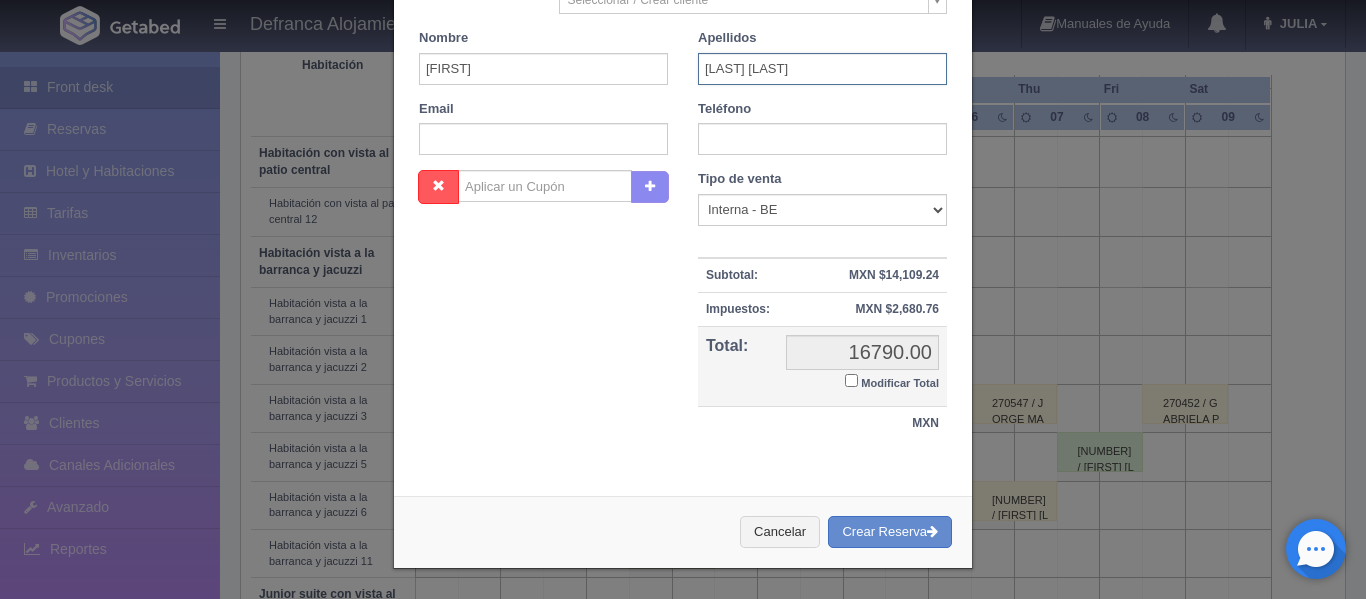 type on "MARTÍNEZ JIMÉNEZ" 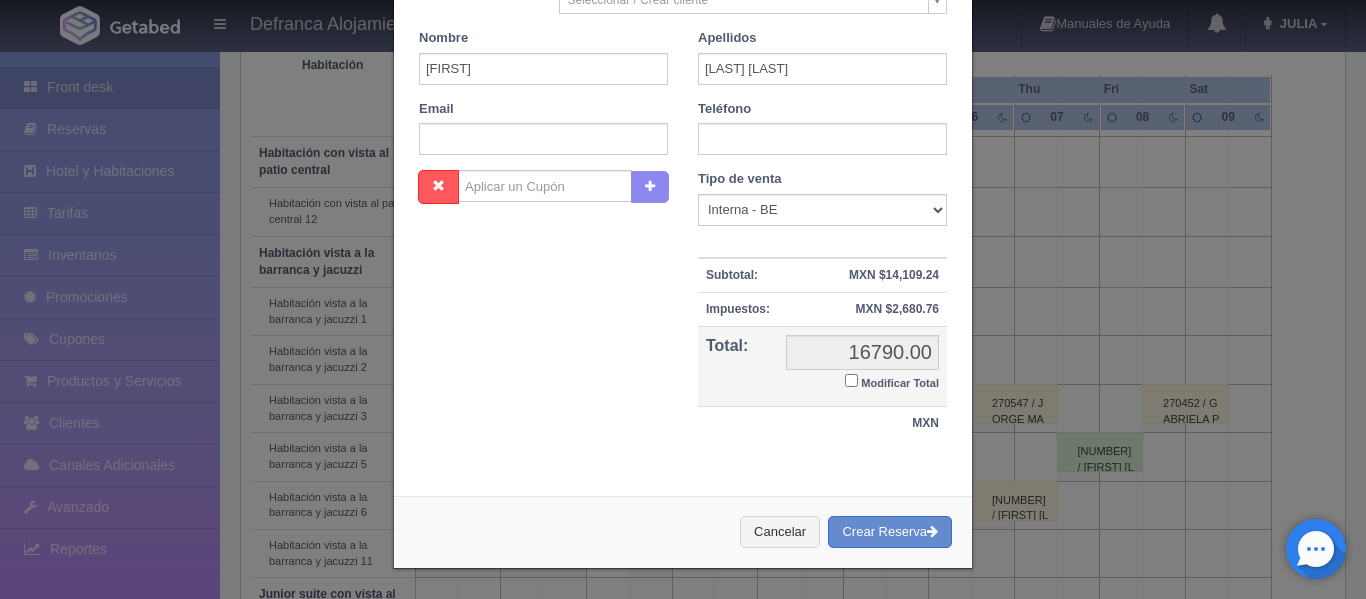 click on "Modificar Total" at bounding box center (851, 380) 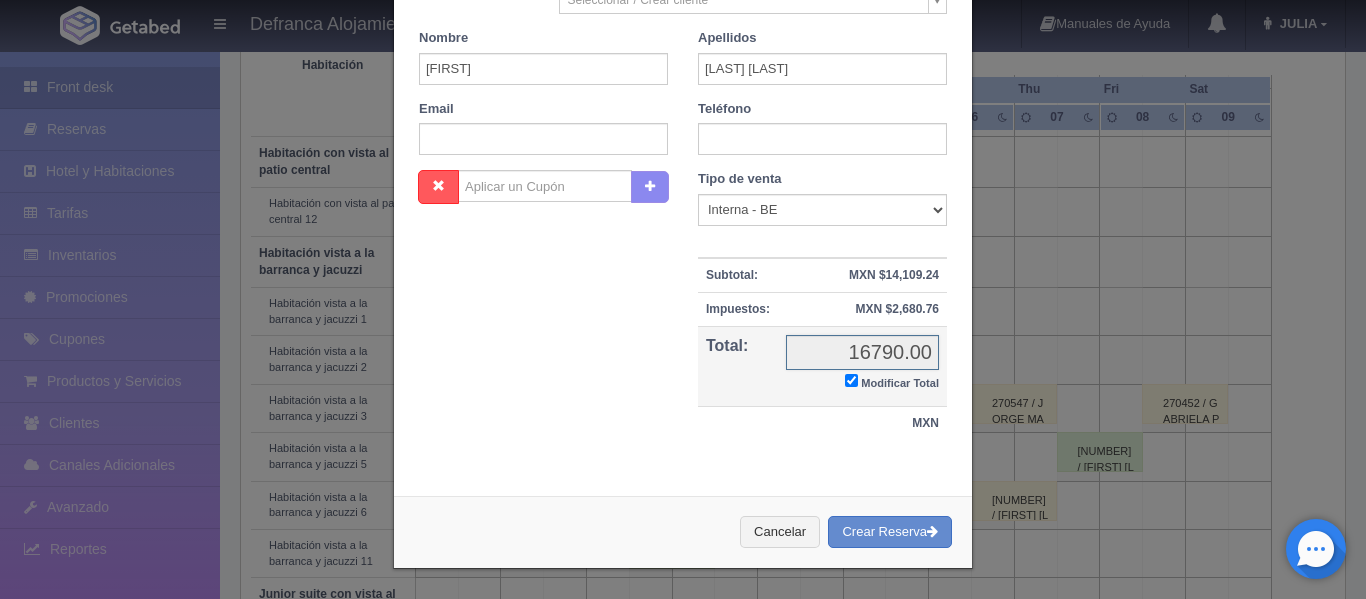 checkbox on "true" 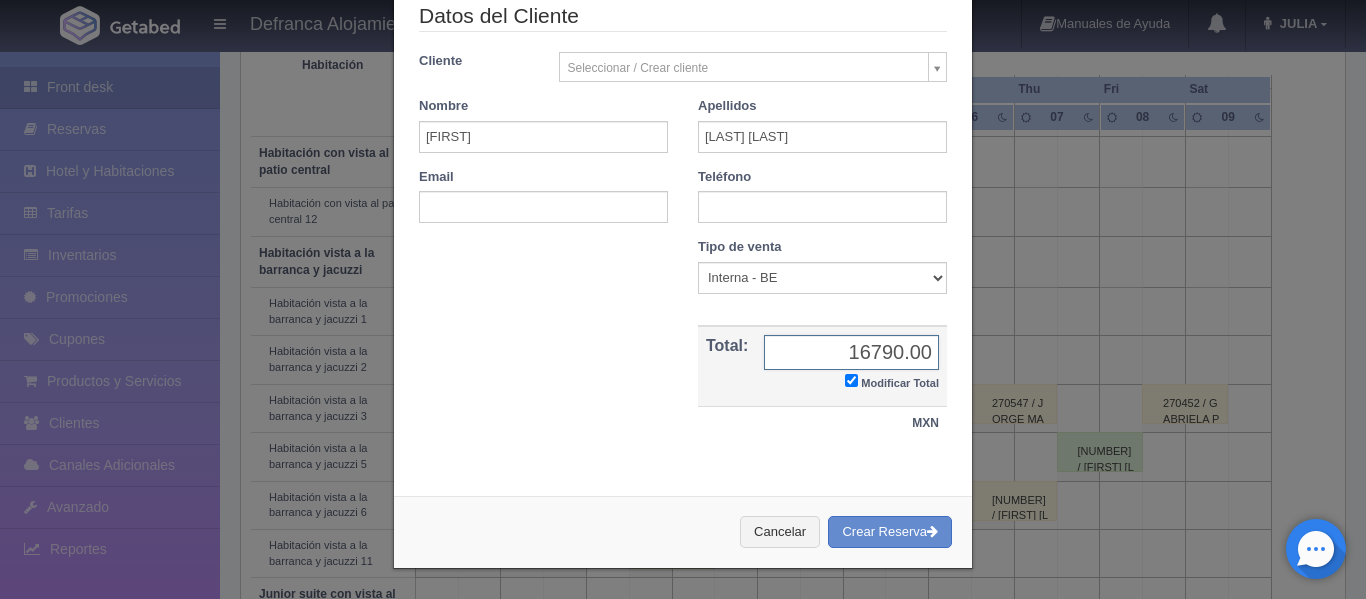 click on "16790.00" at bounding box center [851, 352] 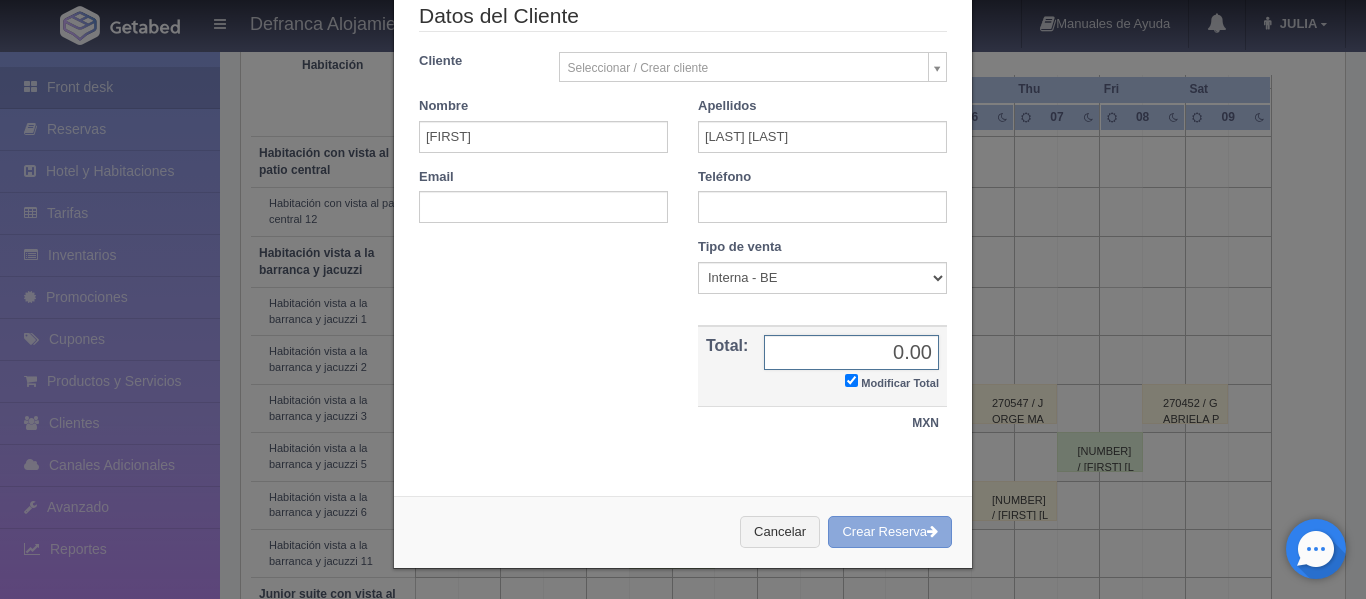 type on "0.00" 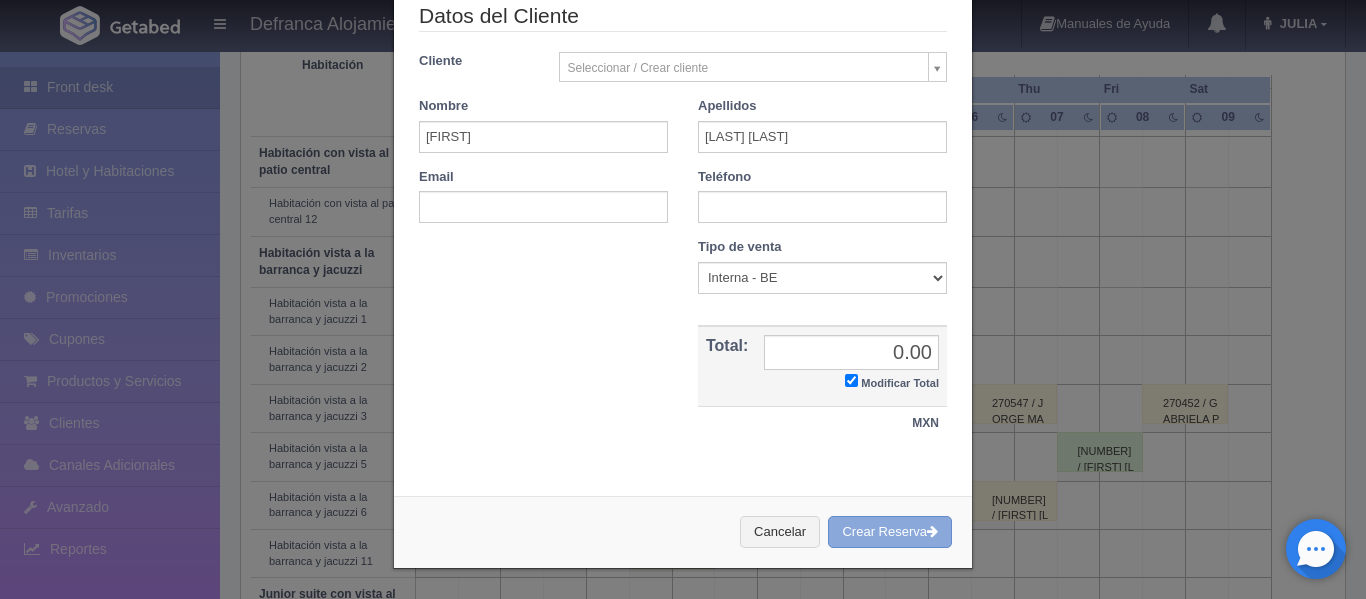 click on "Crear Reserva" at bounding box center (890, 532) 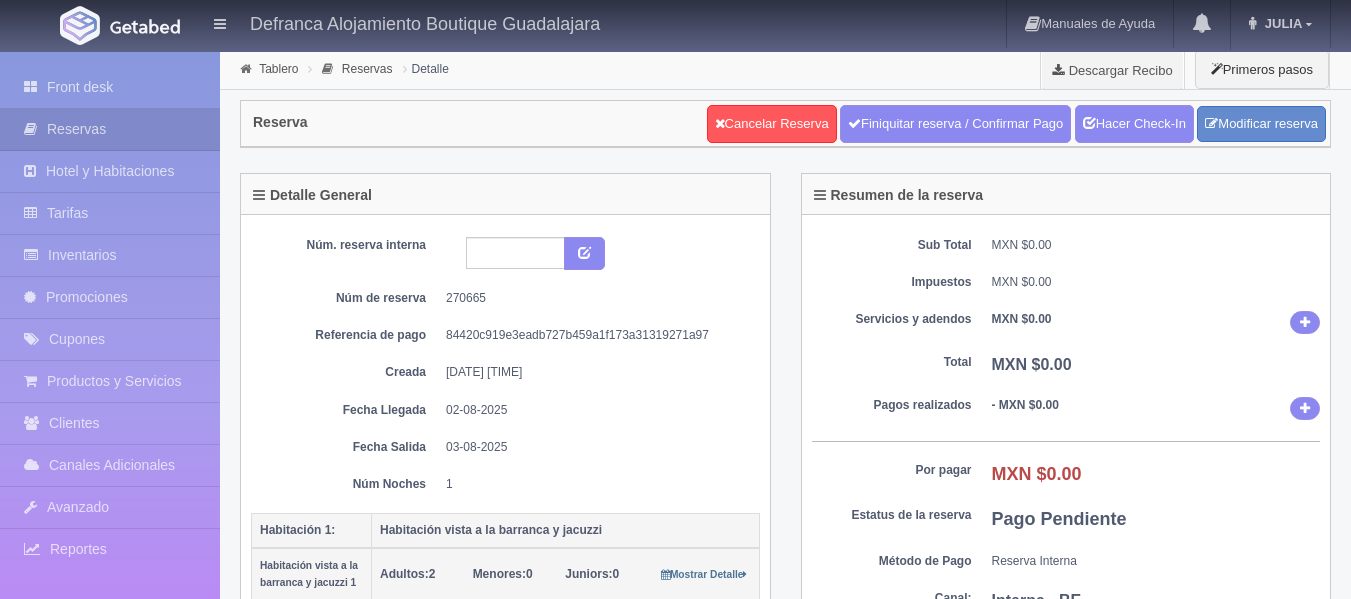 scroll, scrollTop: 0, scrollLeft: 0, axis: both 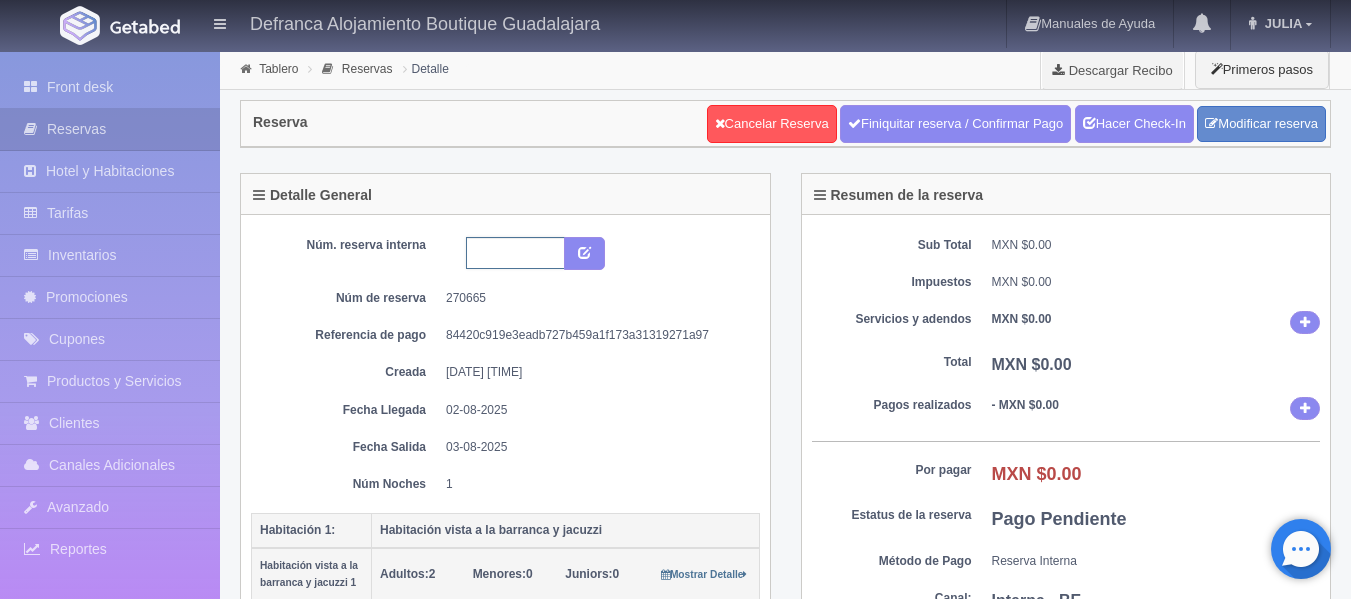 click at bounding box center (515, 253) 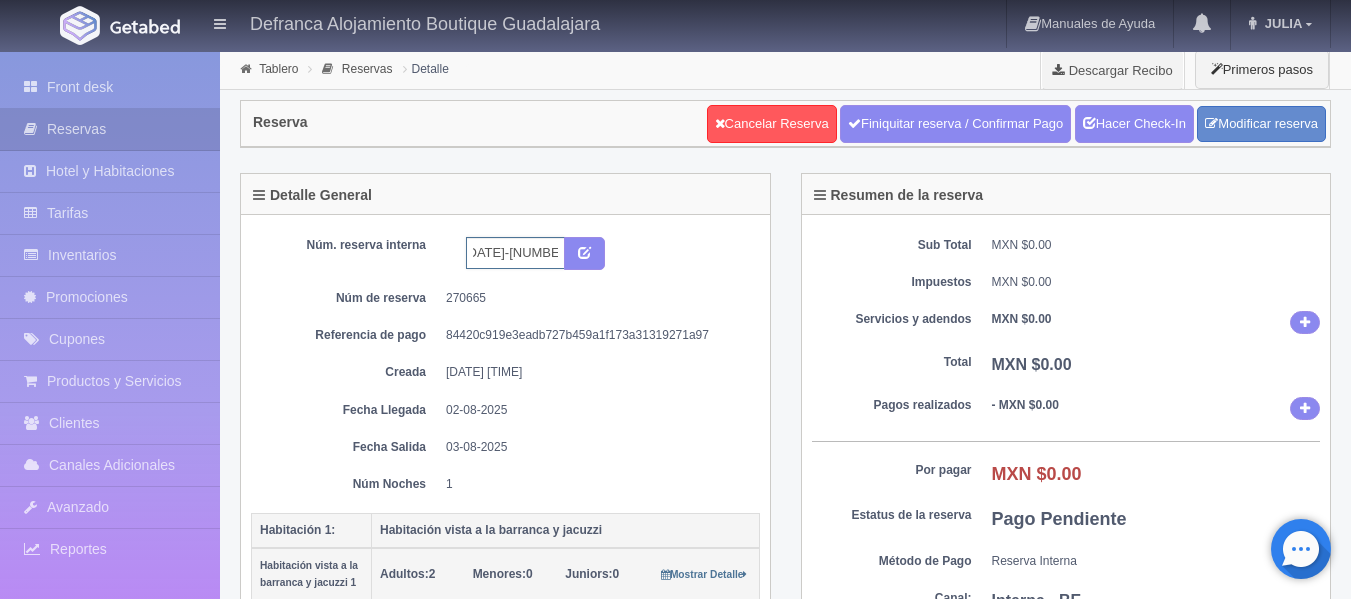 scroll, scrollTop: 0, scrollLeft: 72, axis: horizontal 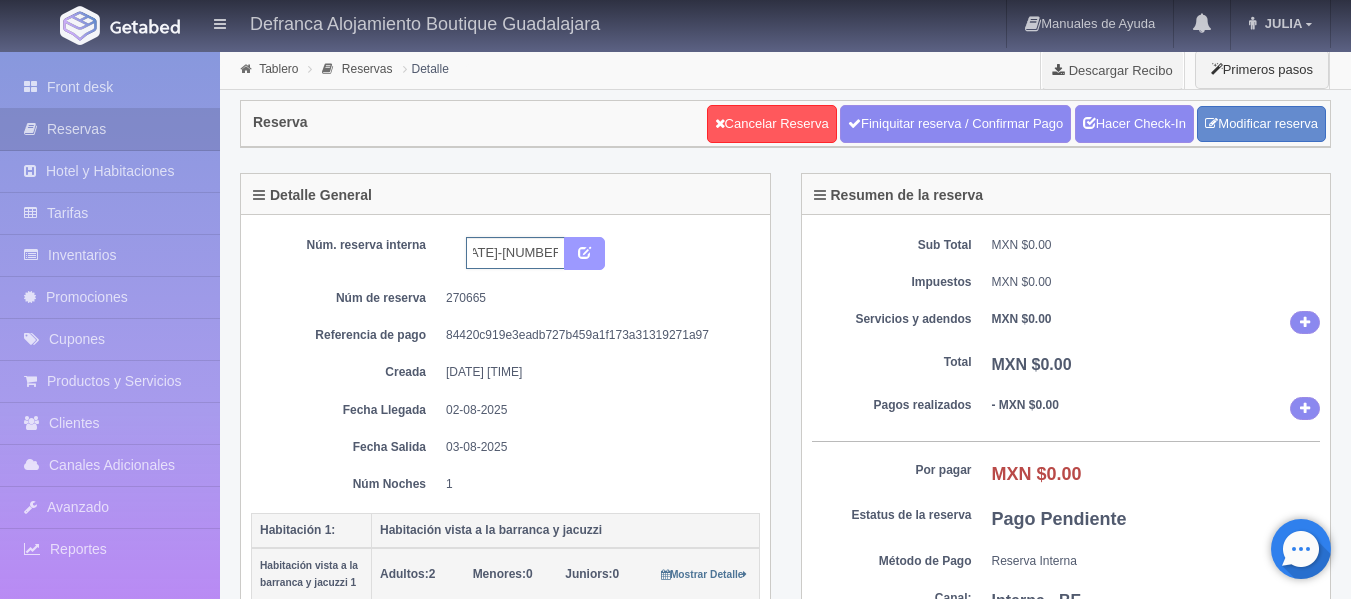 type on "[ID] Y 2 [DATE]-[DATE]" 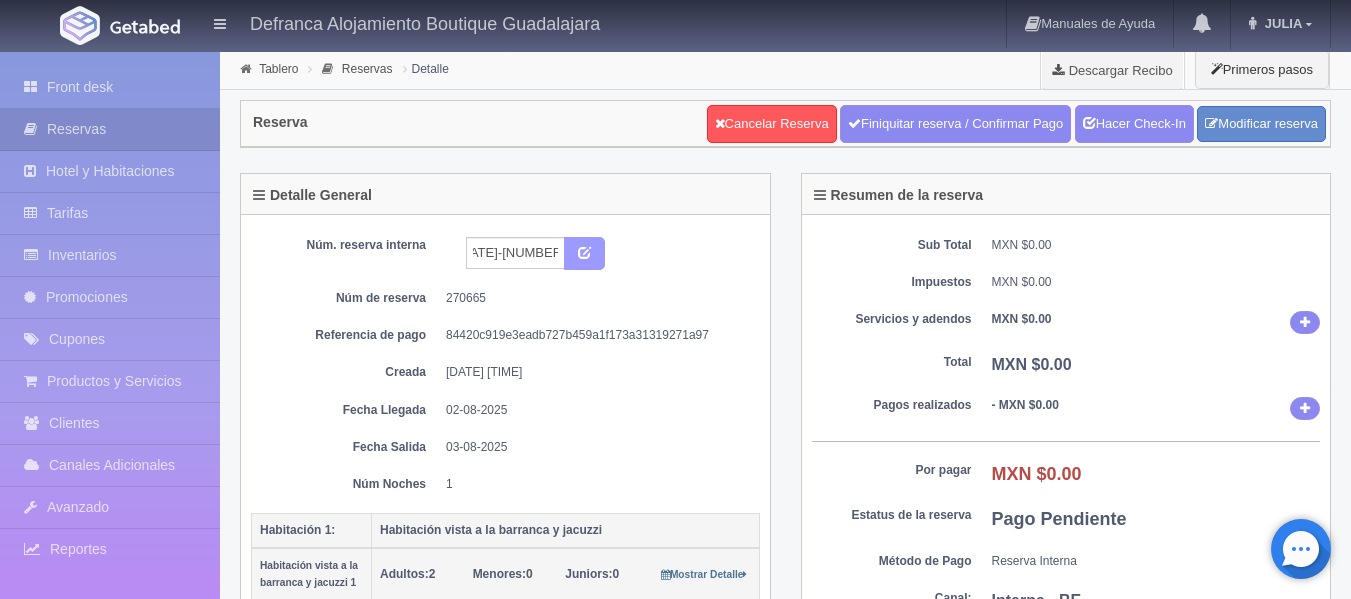 scroll, scrollTop: 0, scrollLeft: 0, axis: both 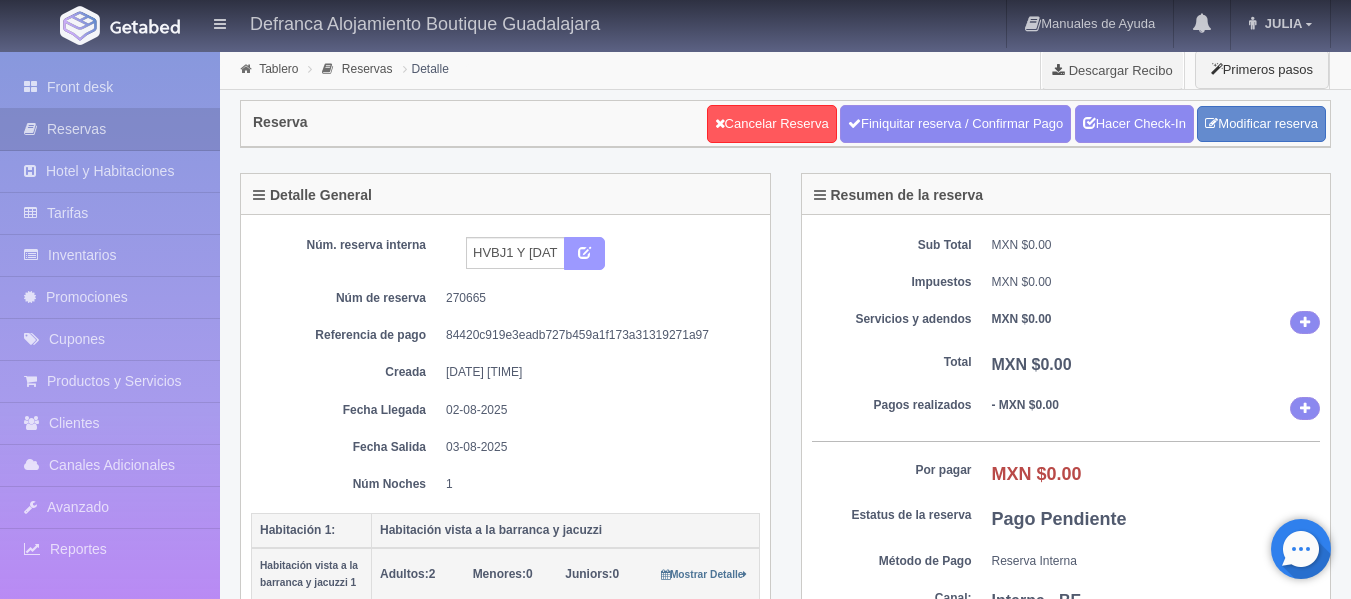 click at bounding box center (584, 251) 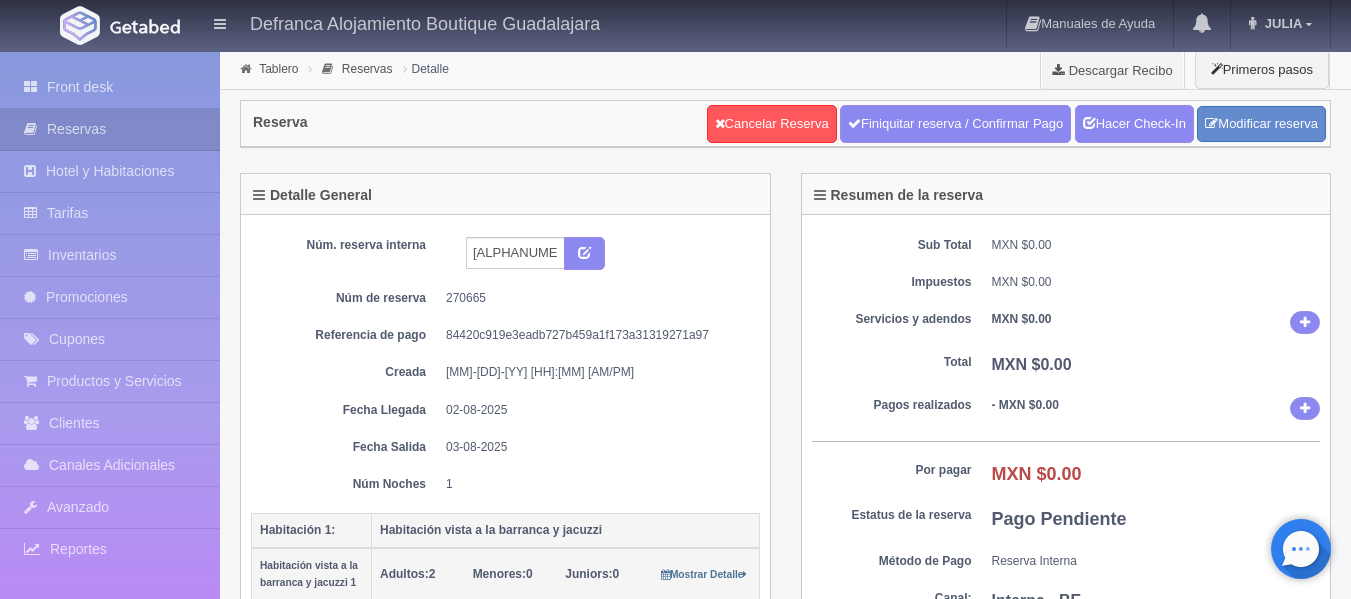 scroll, scrollTop: 0, scrollLeft: 0, axis: both 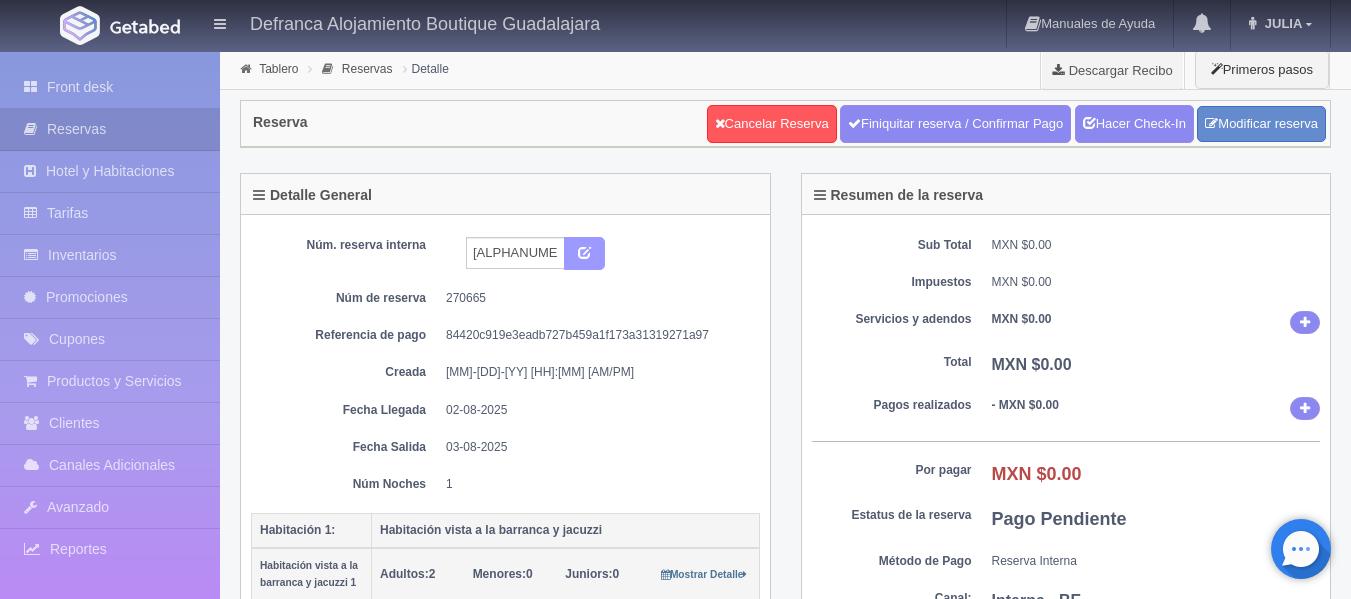 click at bounding box center [584, 251] 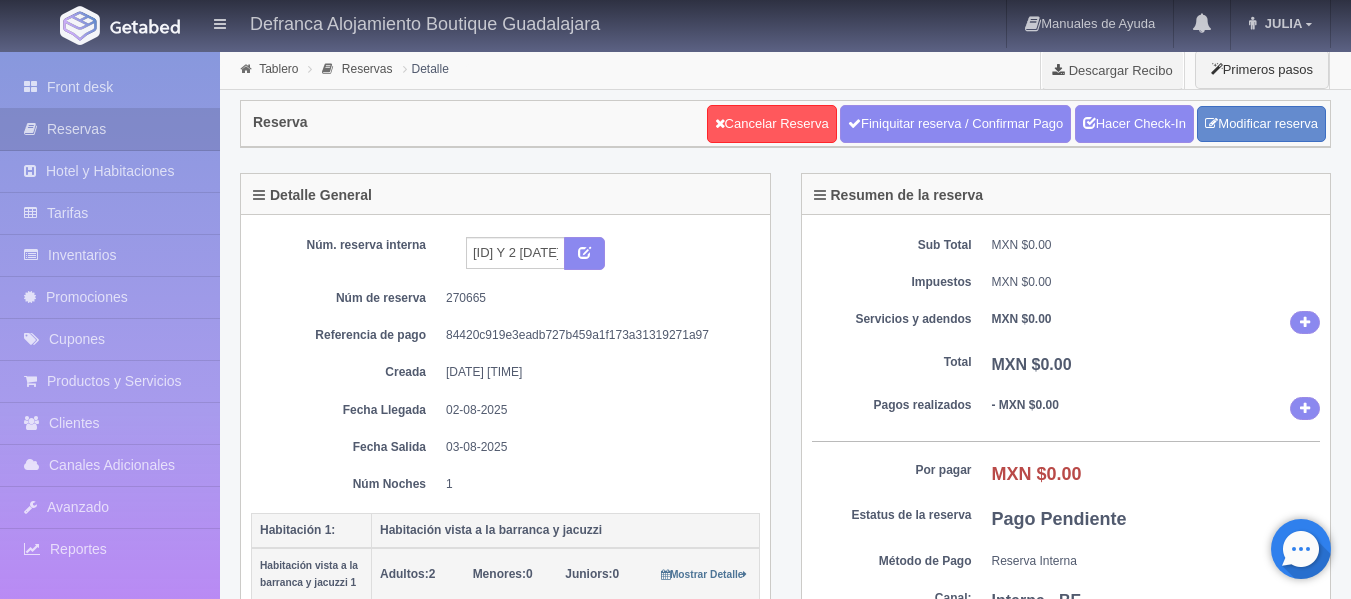 scroll, scrollTop: 0, scrollLeft: 0, axis: both 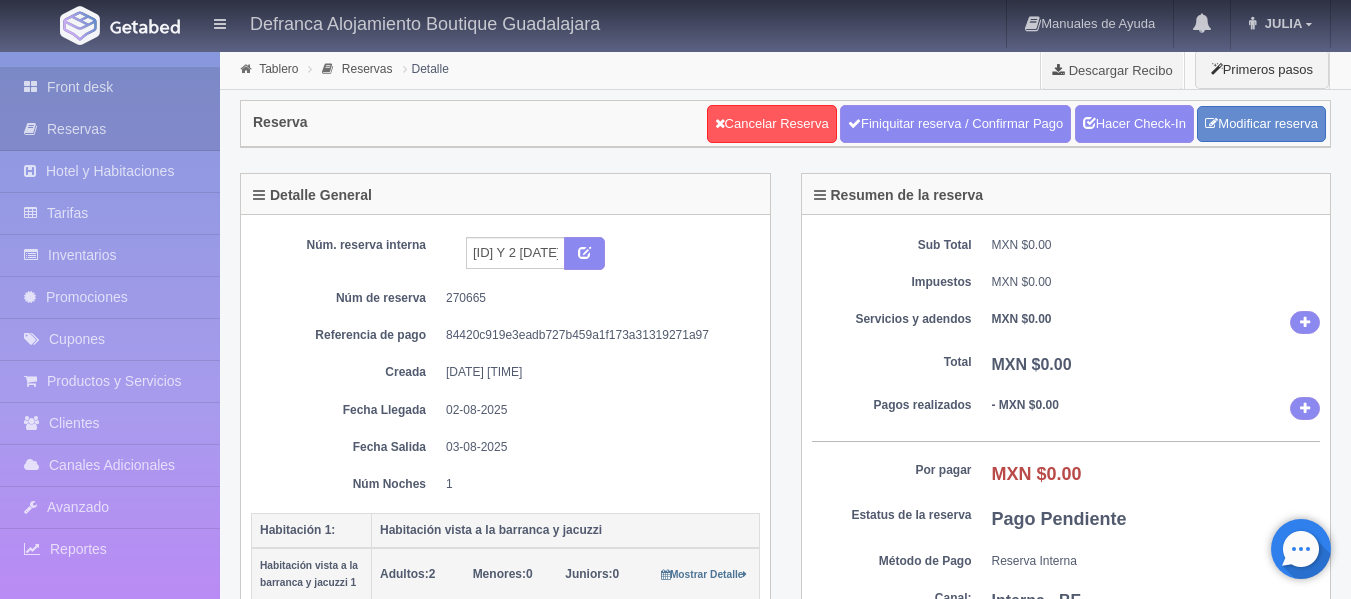 click on "Front desk" at bounding box center (110, 87) 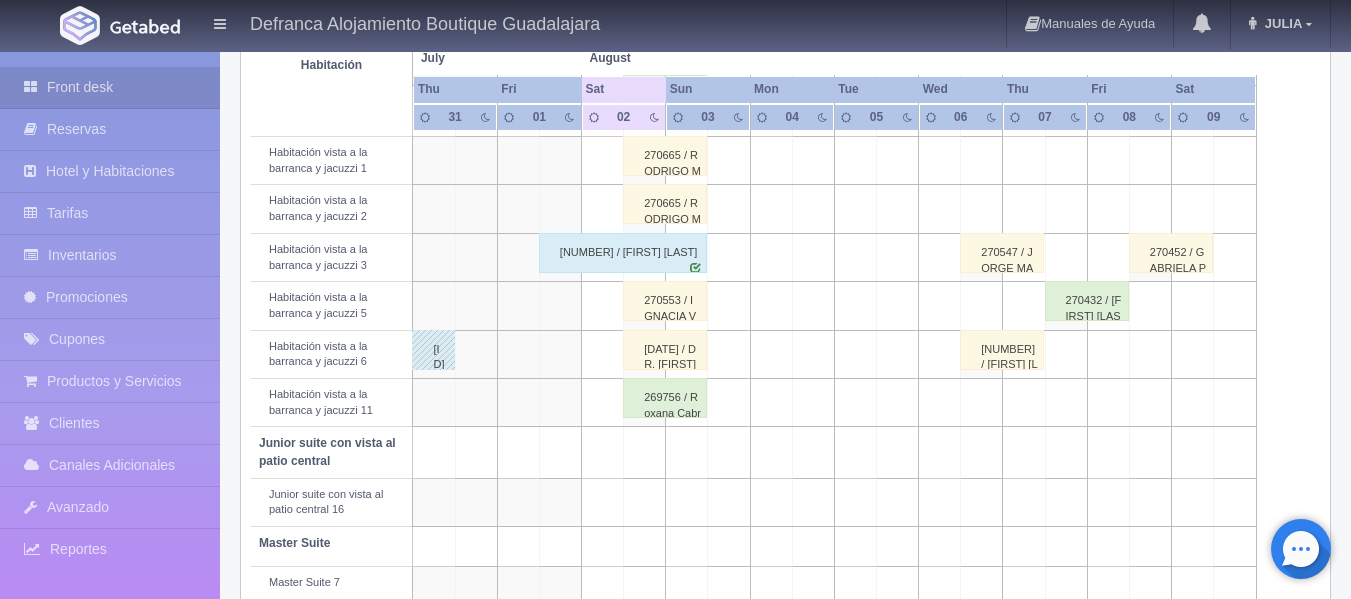 scroll, scrollTop: 800, scrollLeft: 0, axis: vertical 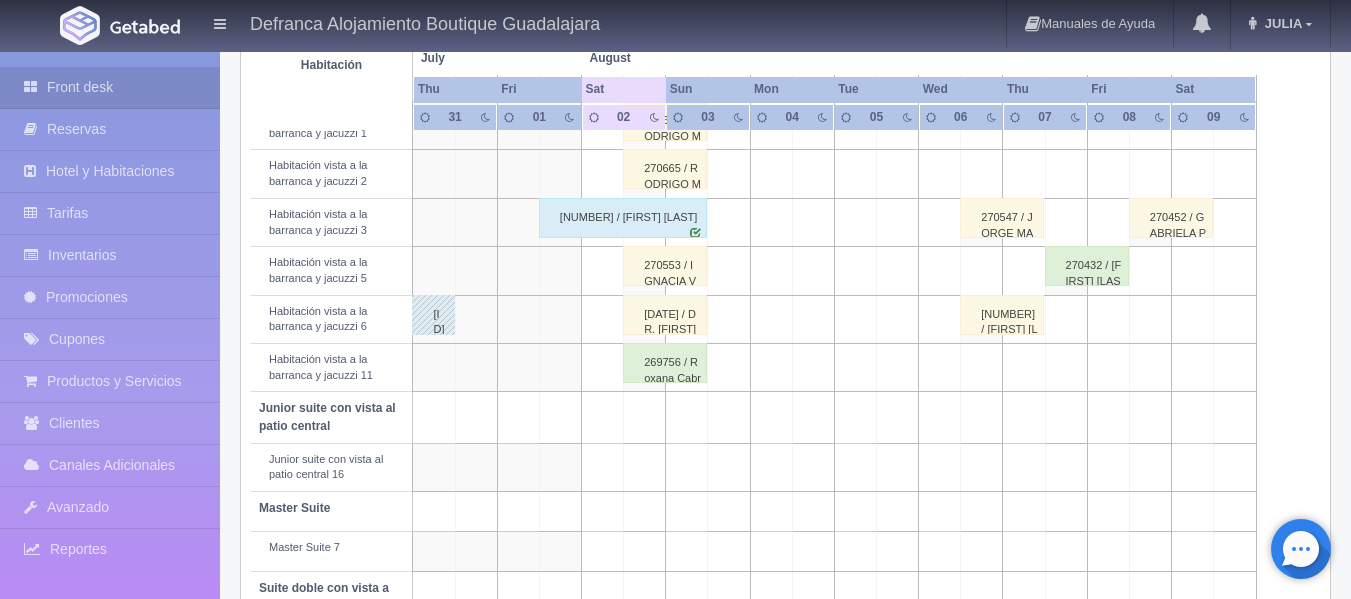 click at bounding box center (645, 552) 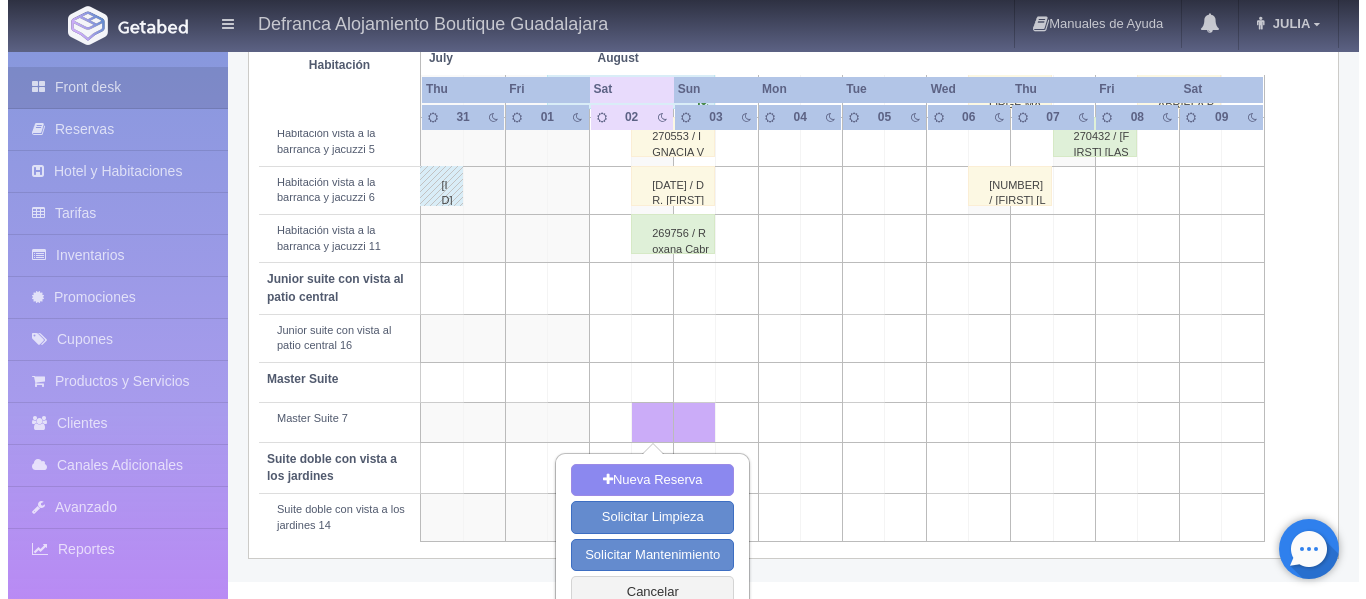 scroll, scrollTop: 950, scrollLeft: 0, axis: vertical 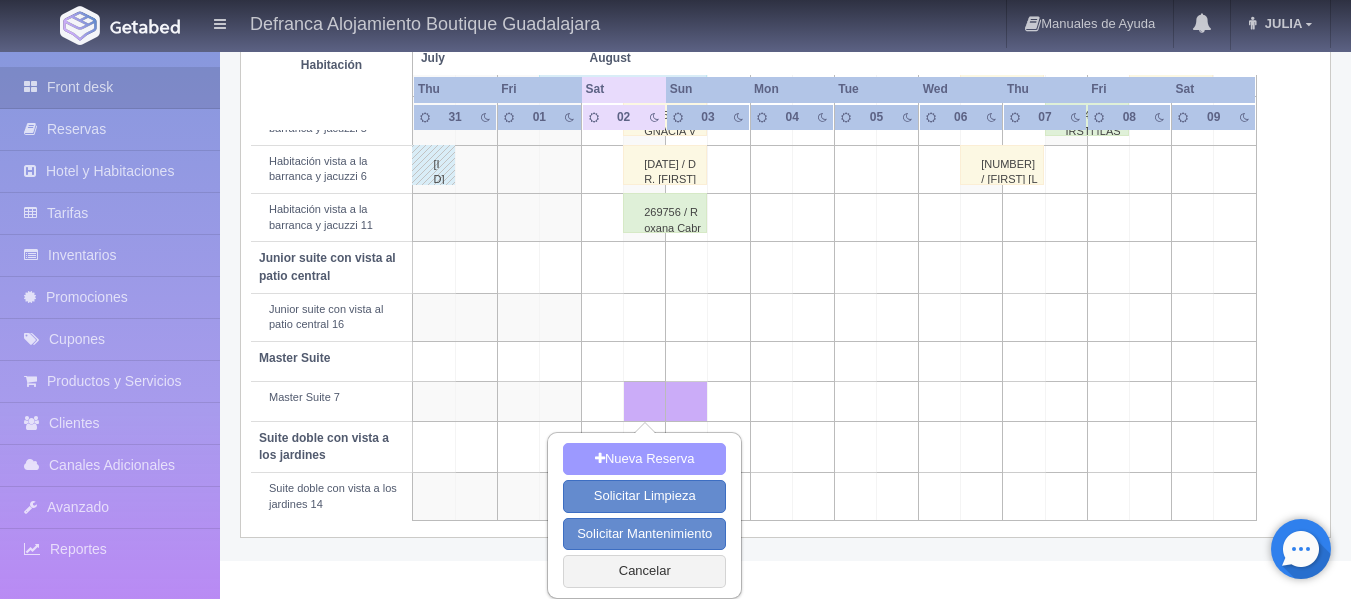click on "Nueva Reserva" at bounding box center [644, 459] 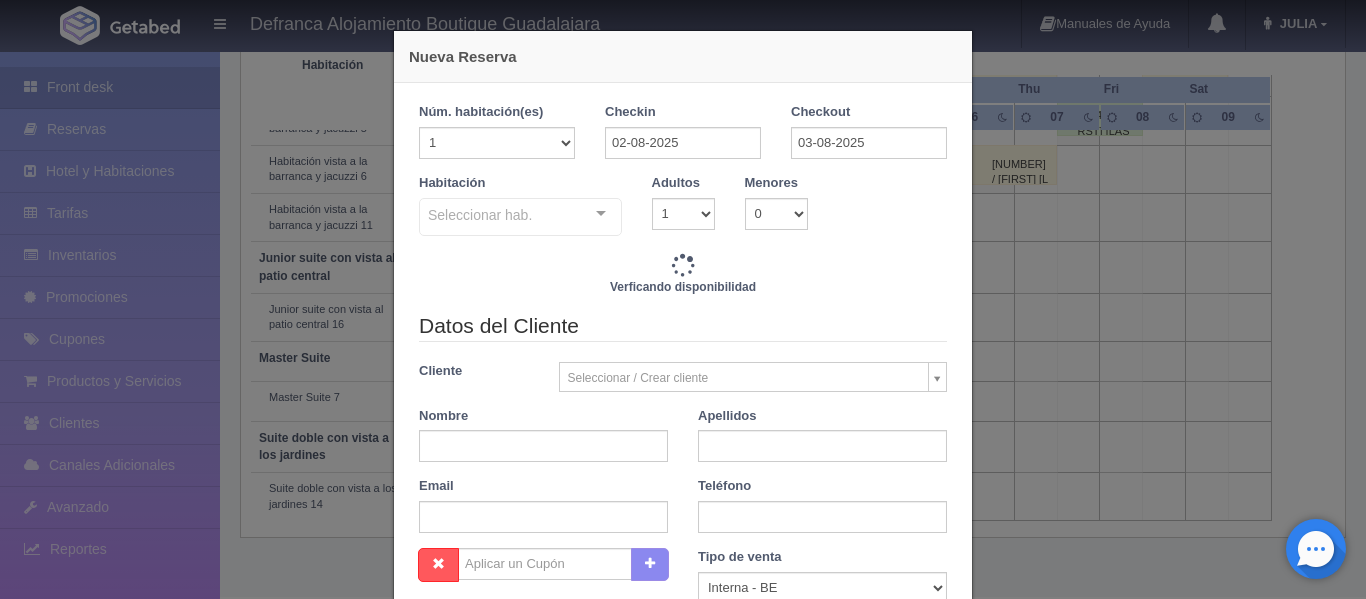 checkbox on "false" 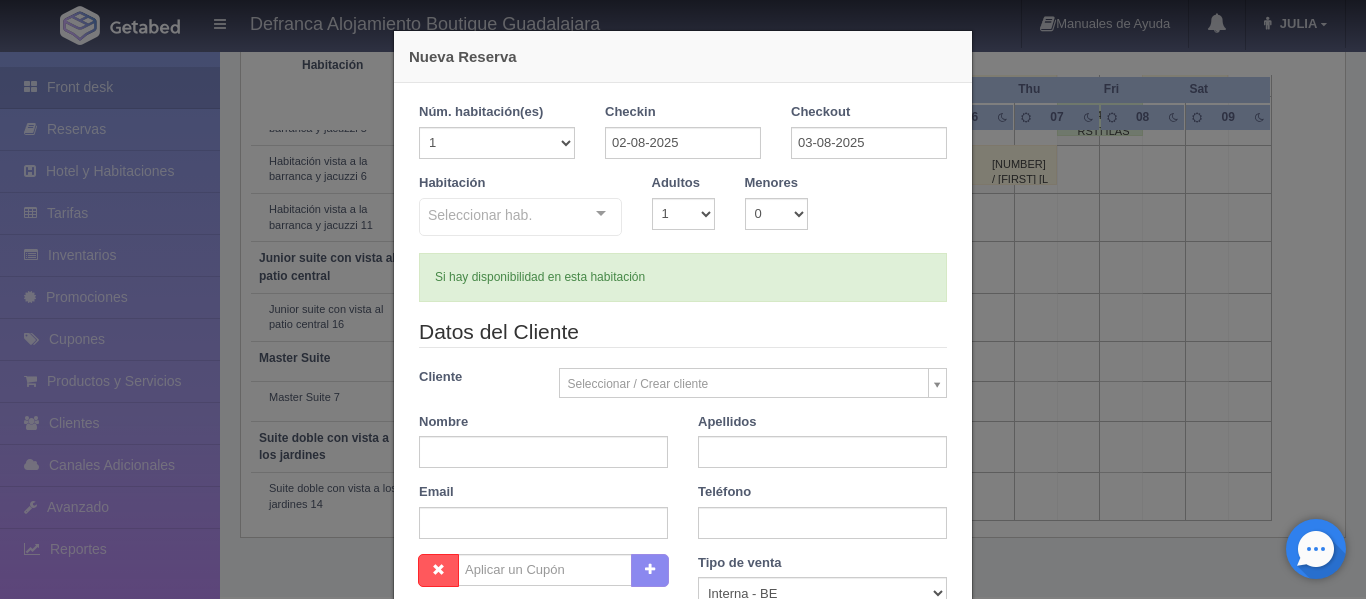 checkbox on "false" 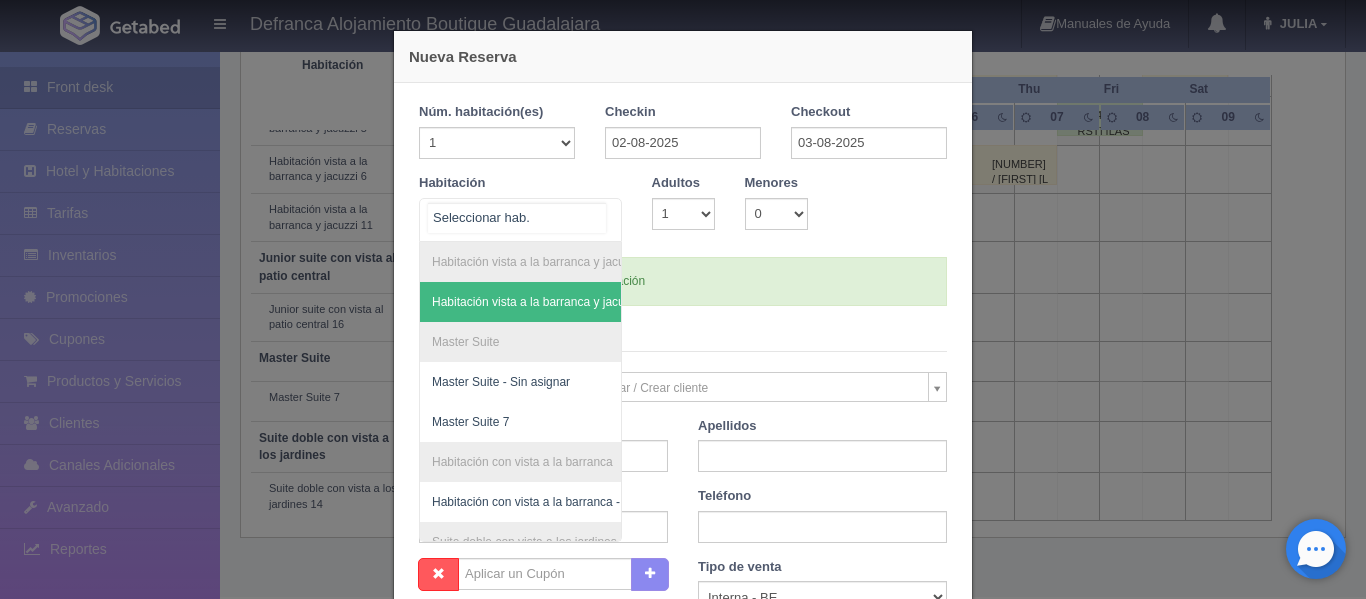 click on "Habitación vista a la barranca y jacuzzi  Habitación vista a la barranca y jacuzzi  - Sin asignar     Master Suite Master Suite - Sin asignar   Master Suite 7     Habitación con vista a la barranca Habitación con vista a la barranca - Sin asignar     Suite doble con vista a los jardines  Suite doble con vista a los jardines  - Sin asignar   Suite doble con vista a los jardines  14     Junior suite con vista al patio central  Junior suite con vista al patio central  - Sin asignar   Junior suite con vista al patio central  16     Habitación con vista al patio central  Habitación con vista al patio central  - Sin asignar     No elements found. Consider changing the search query.   List is empty." at bounding box center (520, 220) 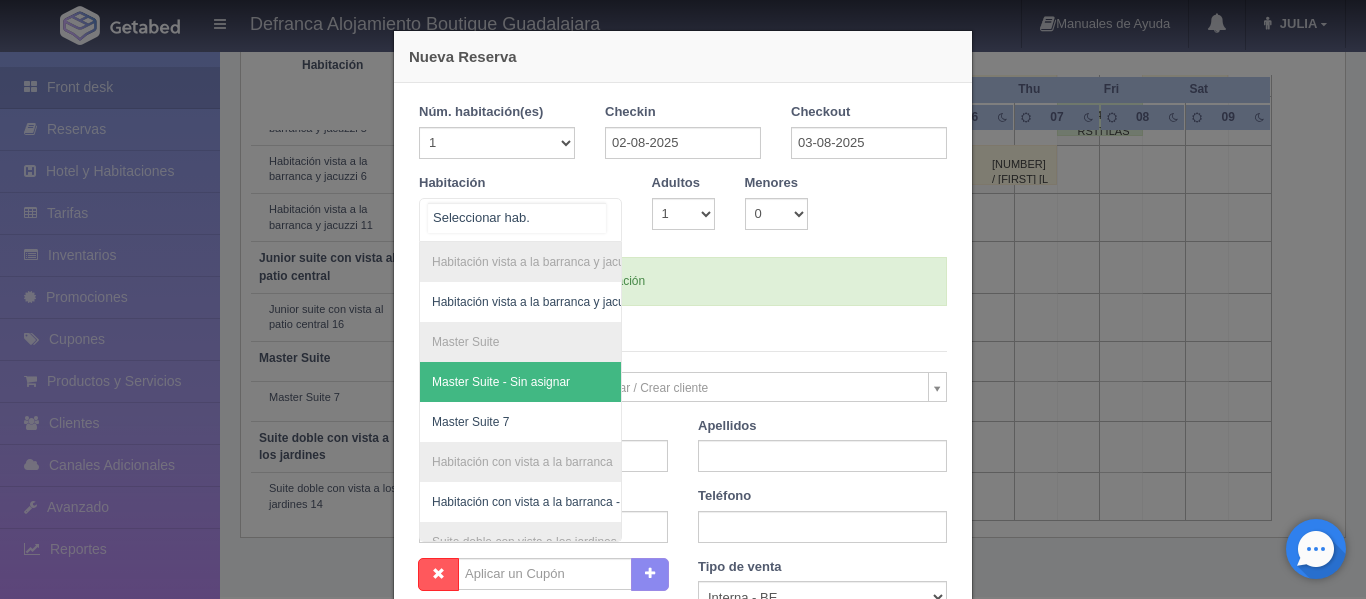 click on "Master Suite - Sin asignar" at bounding box center (501, 382) 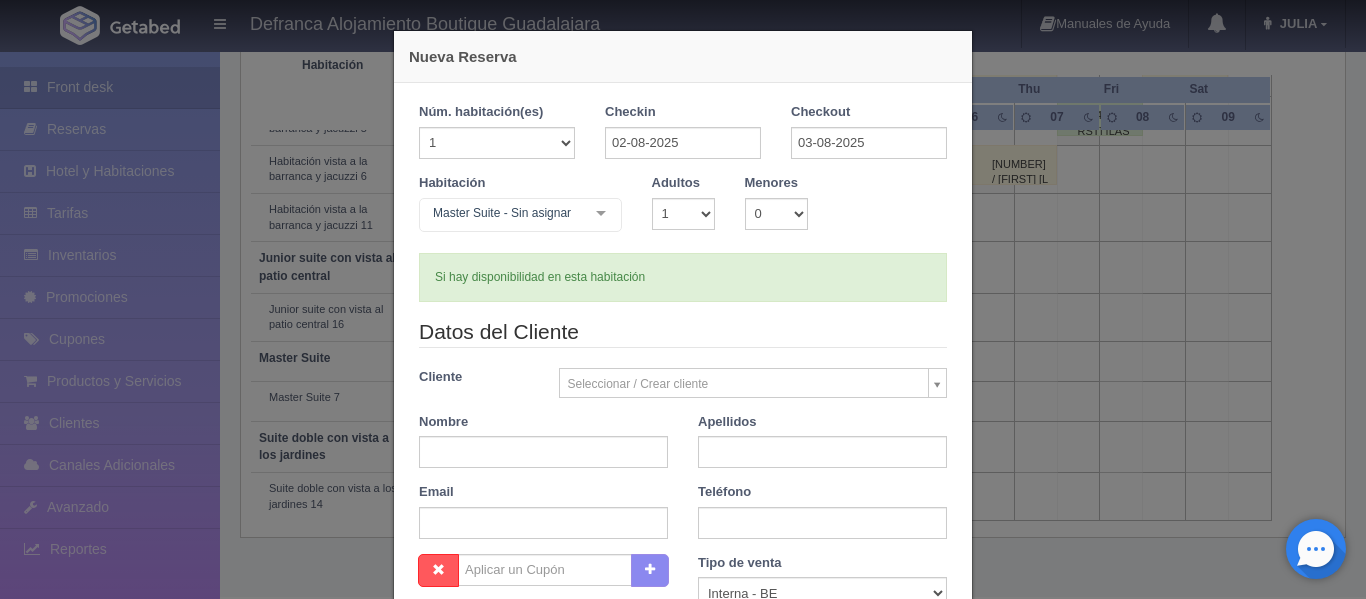type 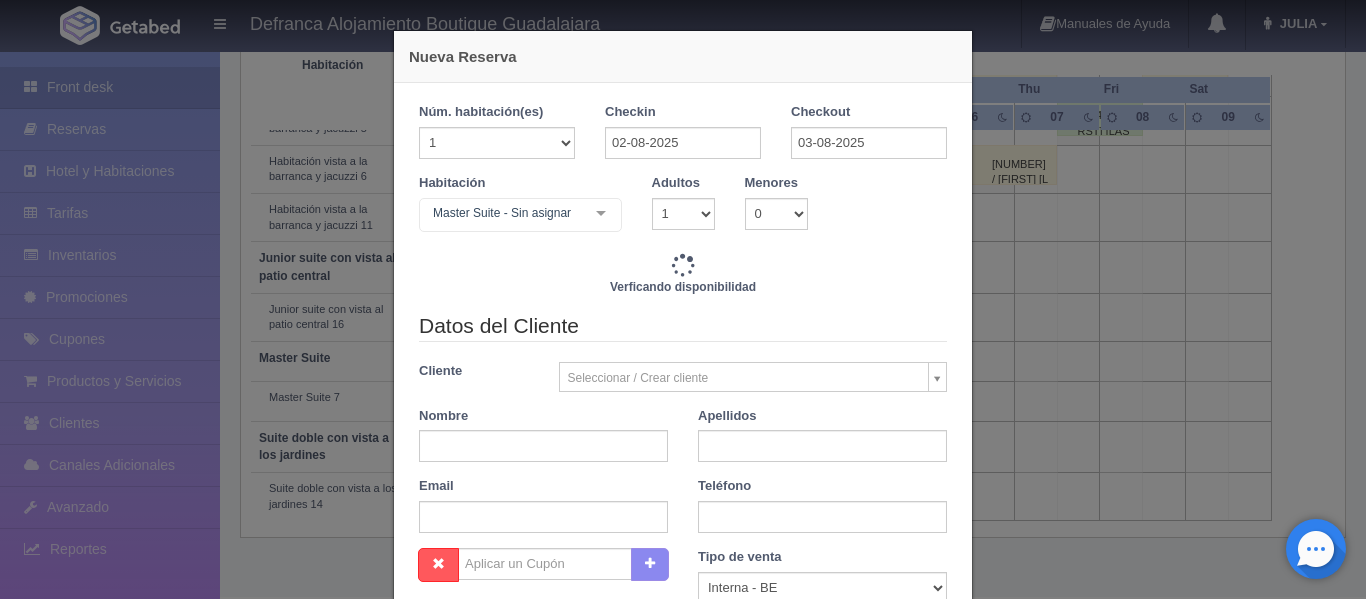 type on "16890.00" 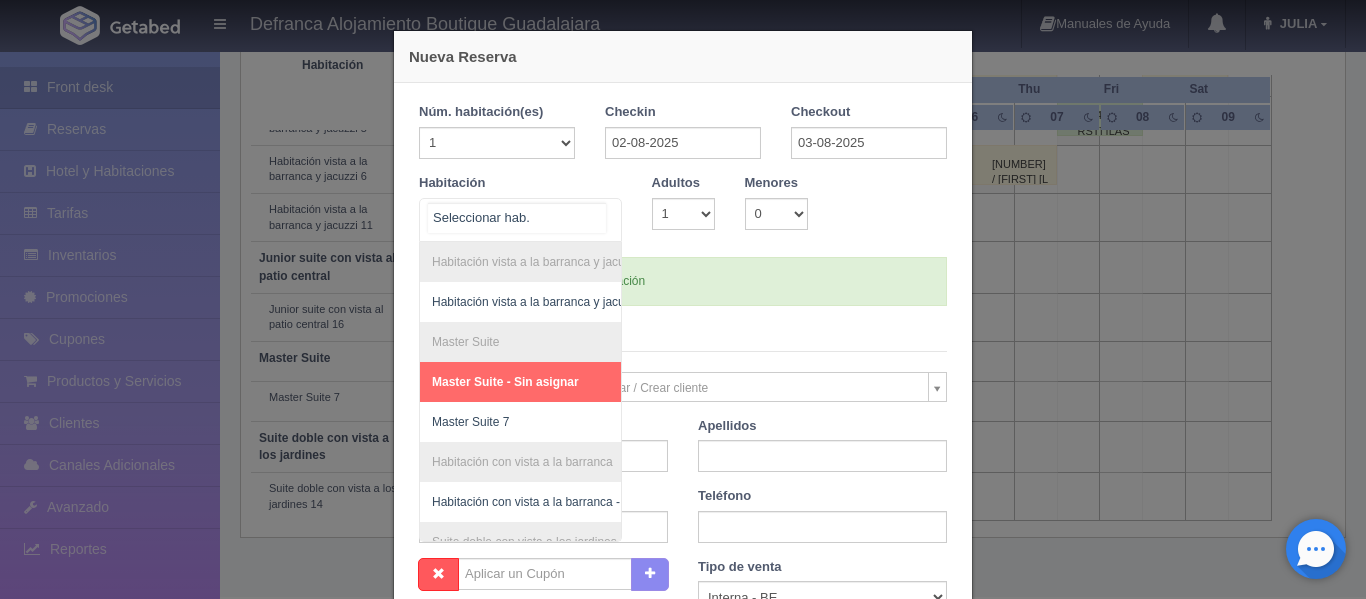 click on "Habitación vista a la barranca y jacuzzi  Habitación vista a la barranca y jacuzzi  - Sin asignar     Master Suite Master Suite - Sin asignar   Master Suite 7     Habitación con vista a la barranca Habitación con vista a la barranca - Sin asignar     Suite doble con vista a los jardines  Suite doble con vista a los jardines  - Sin asignar   Suite doble con vista a los jardines  14     Junior suite con vista al patio central  Junior suite con vista al patio central  - Sin asignar   Junior suite con vista al patio central  16     Habitación con vista al patio central  Habitación con vista al patio central  - Sin asignar     No elements found. Consider changing the search query.   List is empty." at bounding box center (520, 220) 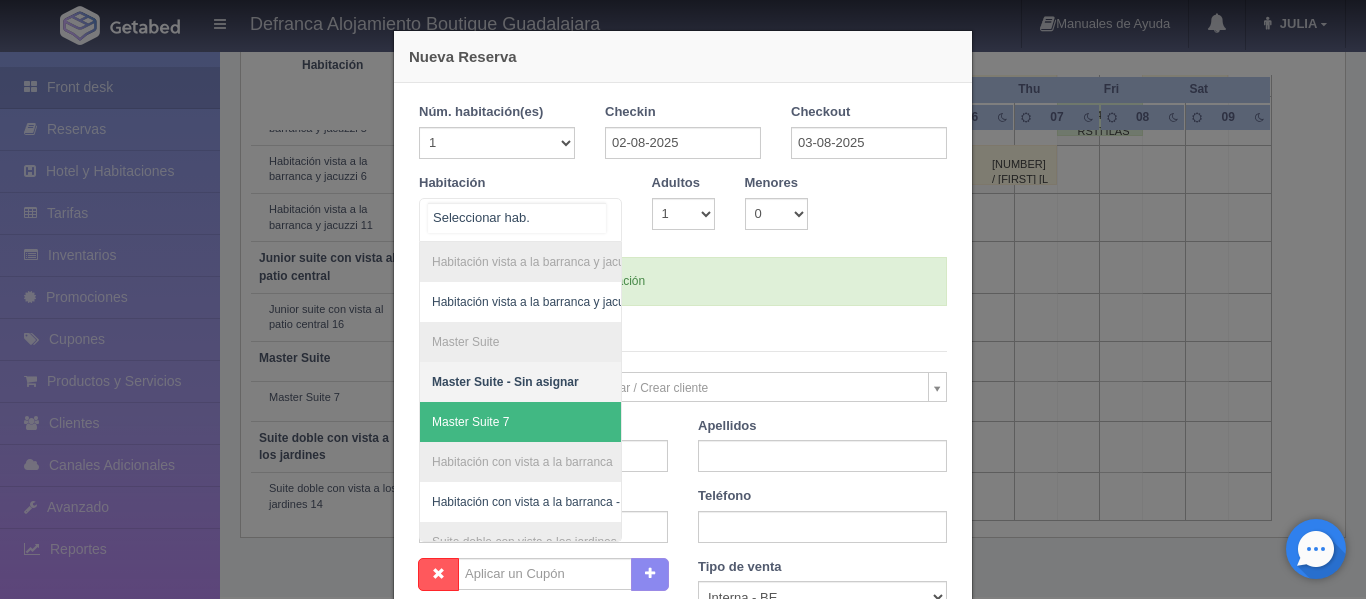 click on "Master Suite 7" at bounding box center (571, 422) 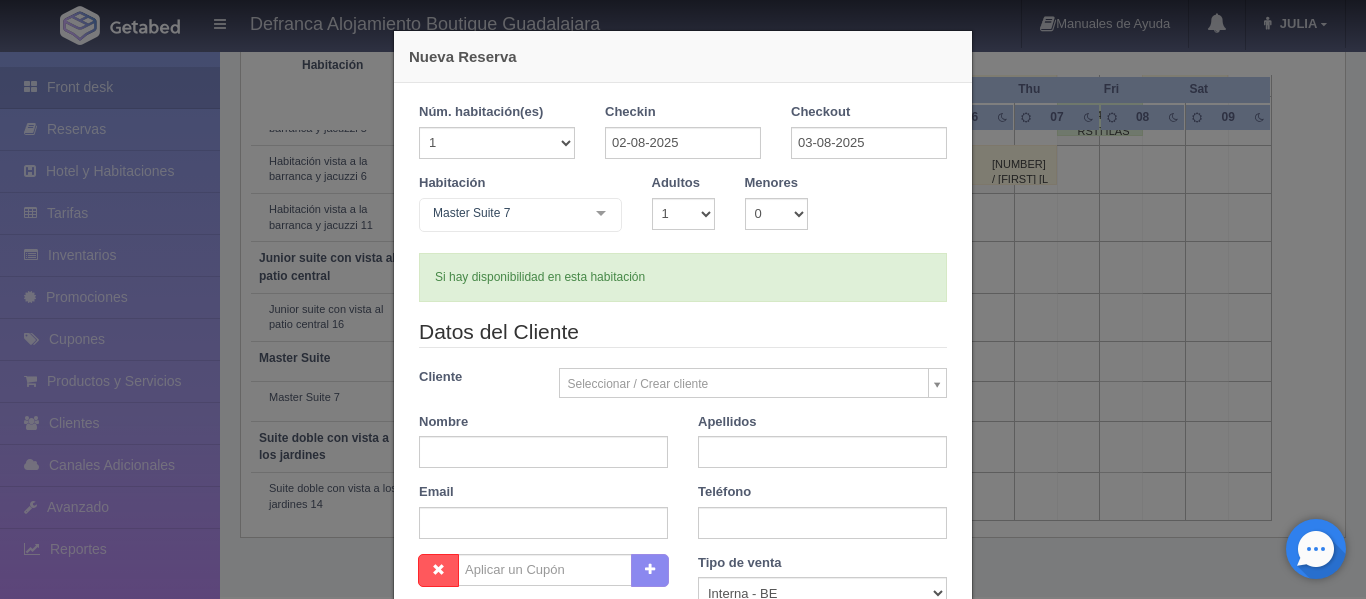 type 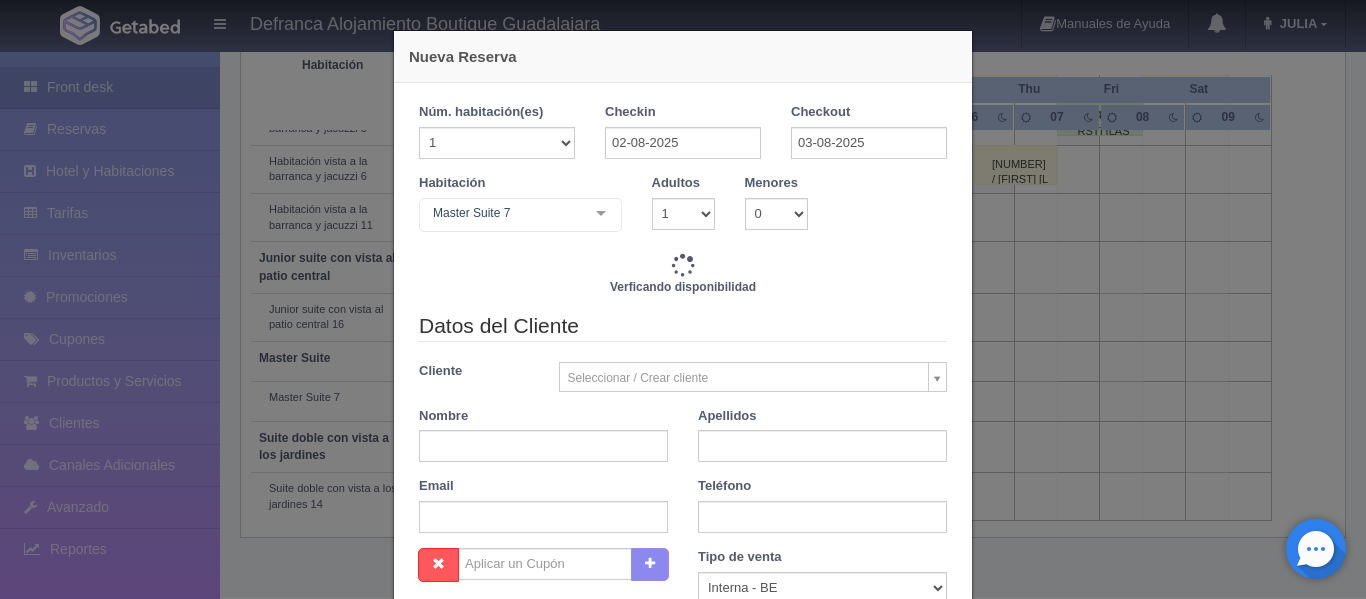type on "16890.00" 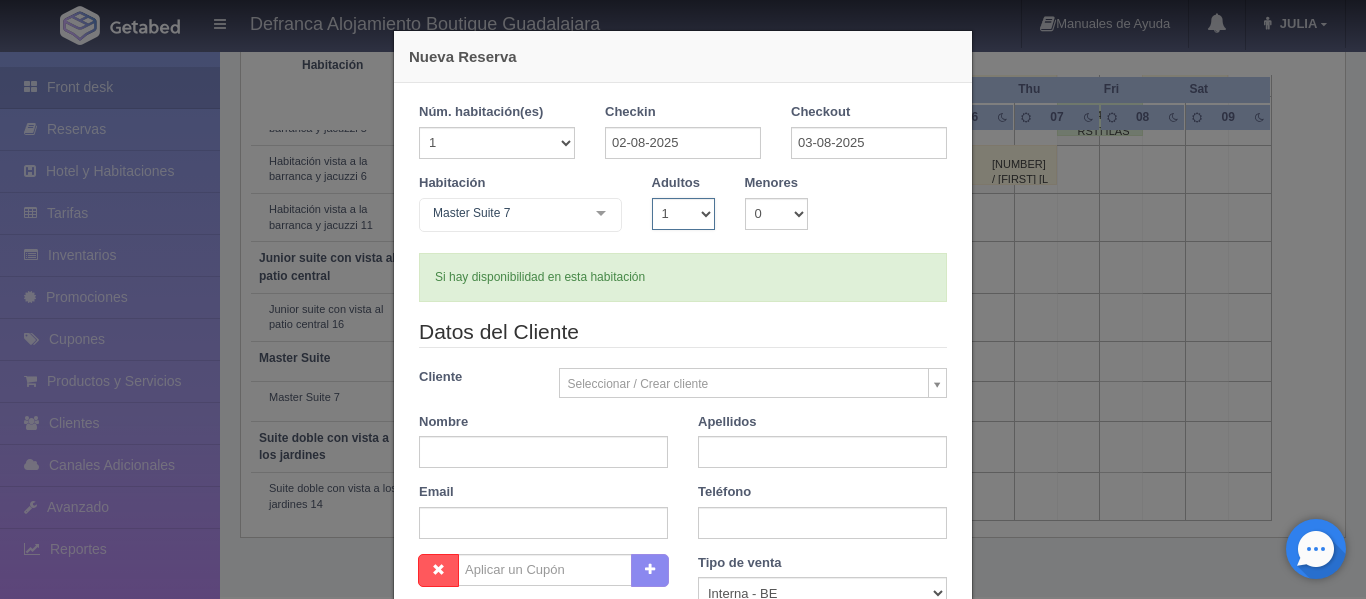 click on "1   2   3   4   5   6   7   8   9   10" at bounding box center (683, 214) 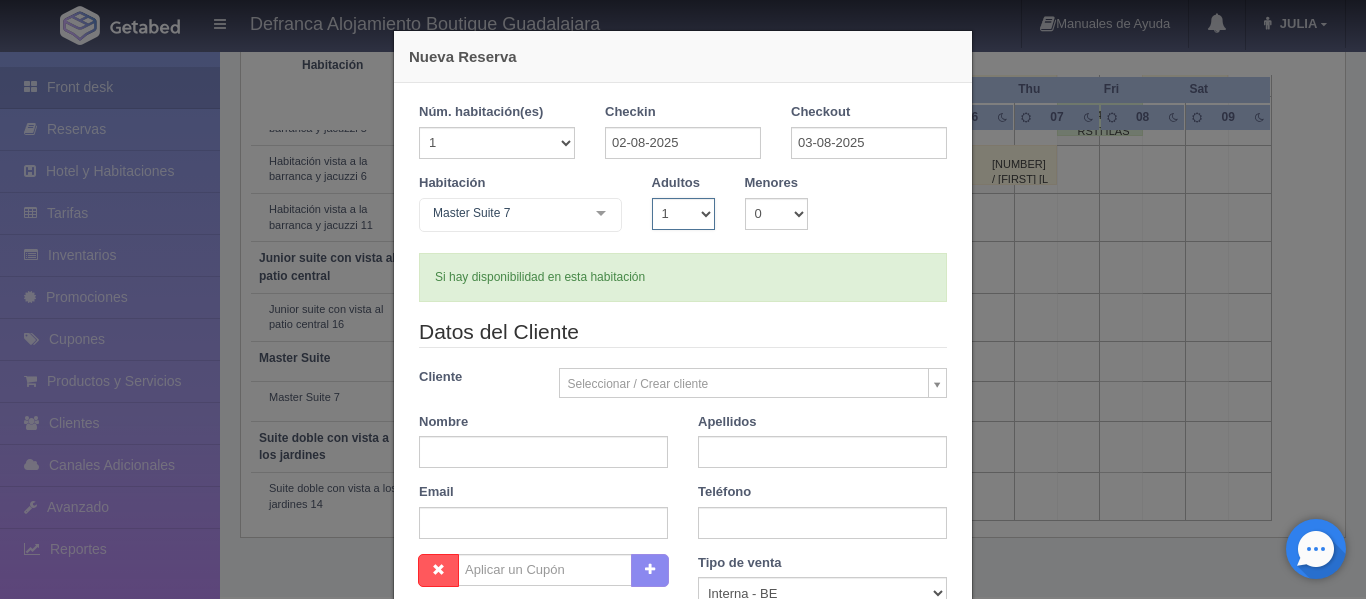 select on "2" 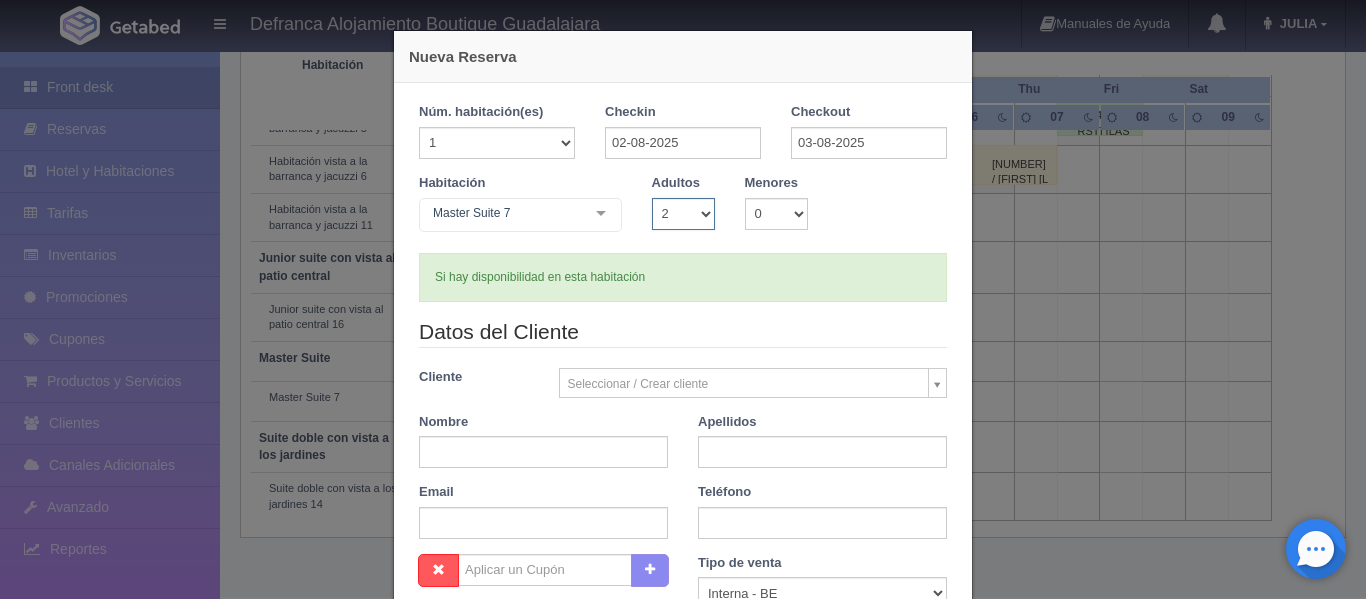 click on "1   2   3   4   5   6   7   8   9   10" at bounding box center (683, 214) 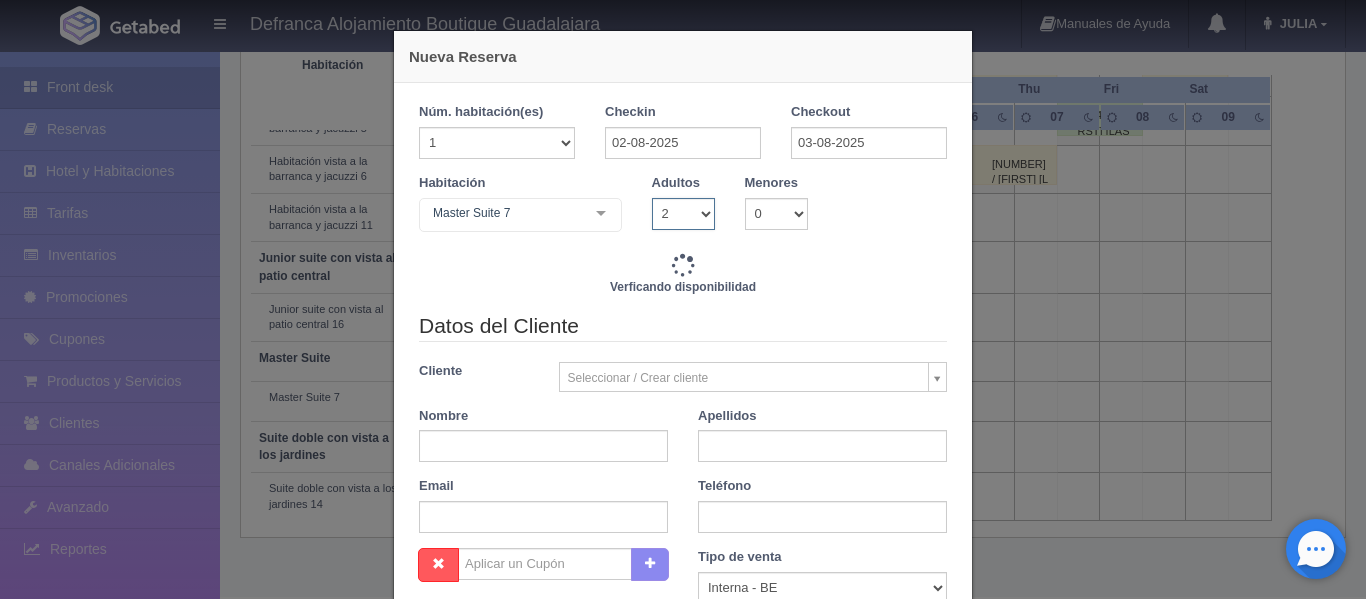 type on "16890.00" 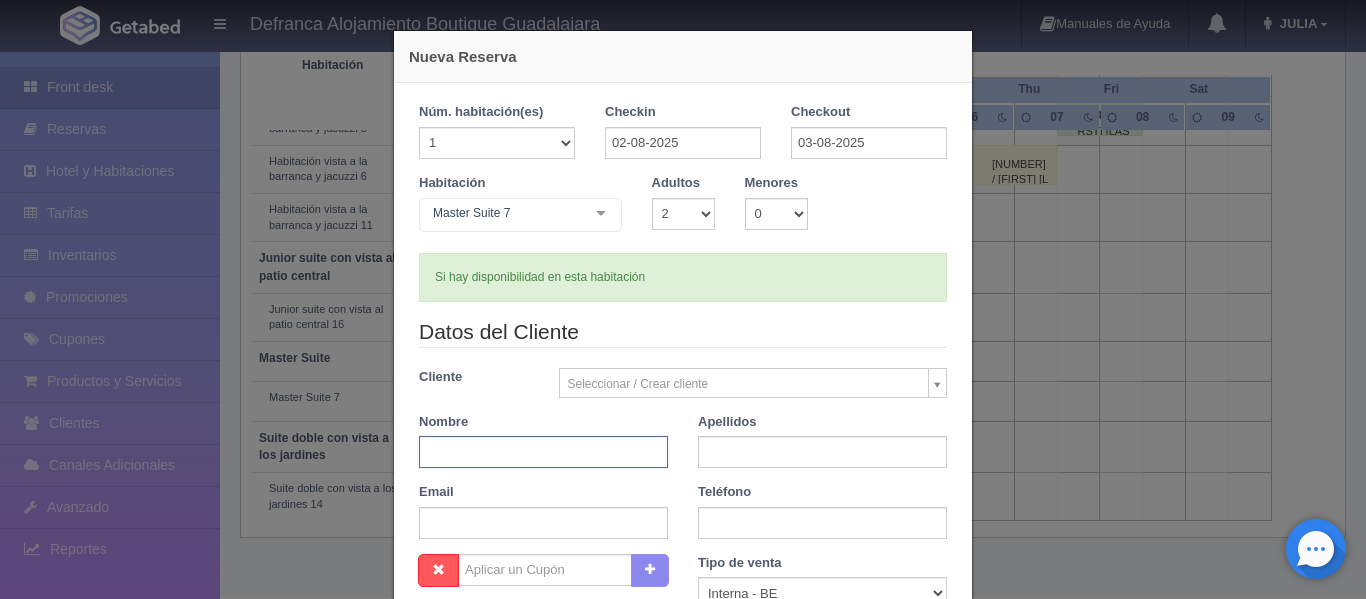 click at bounding box center (543, 452) 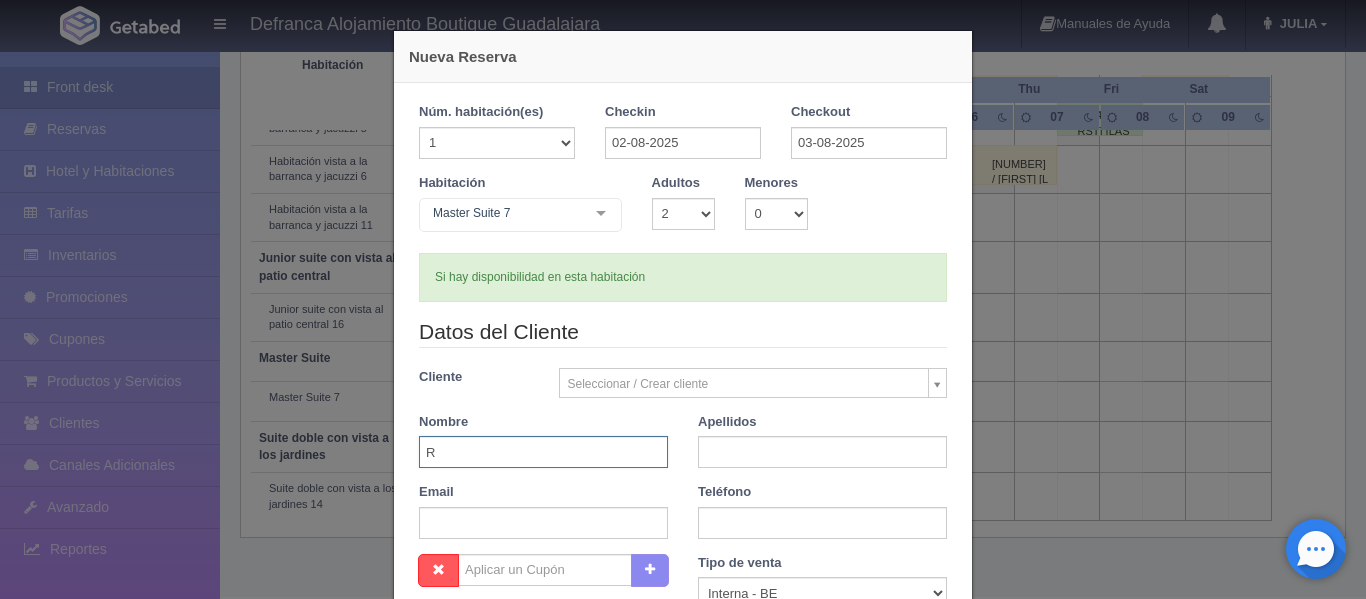 type on "RODRIGO" 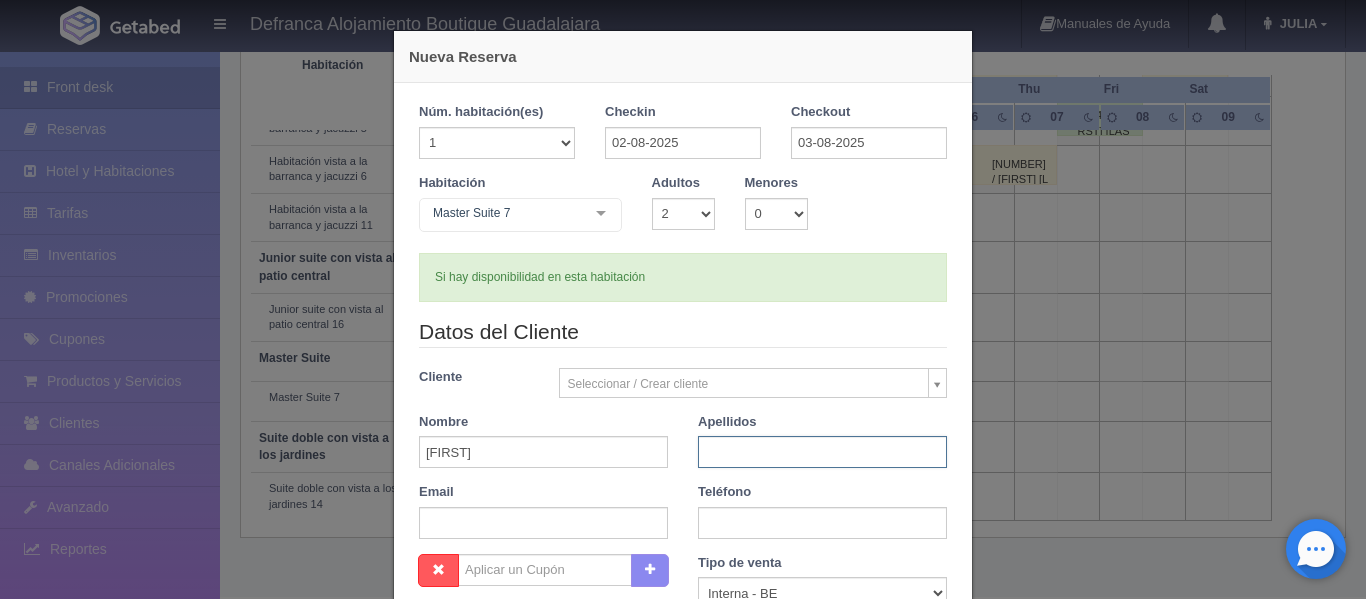 click at bounding box center (822, 452) 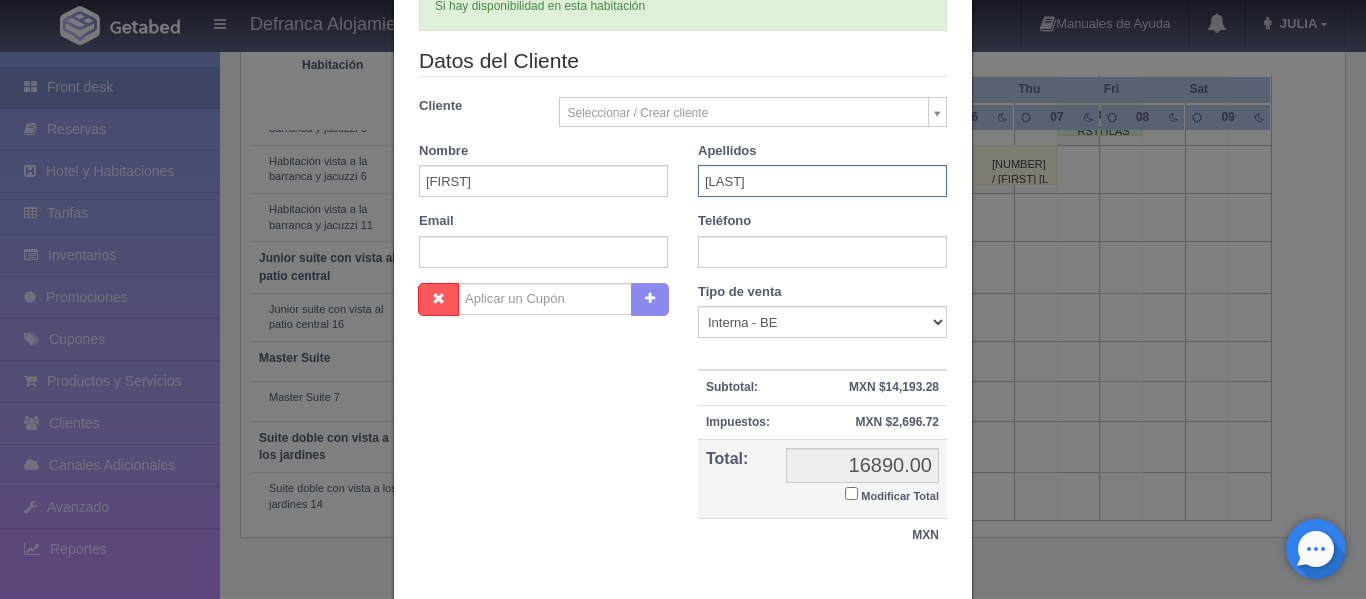 scroll, scrollTop: 300, scrollLeft: 0, axis: vertical 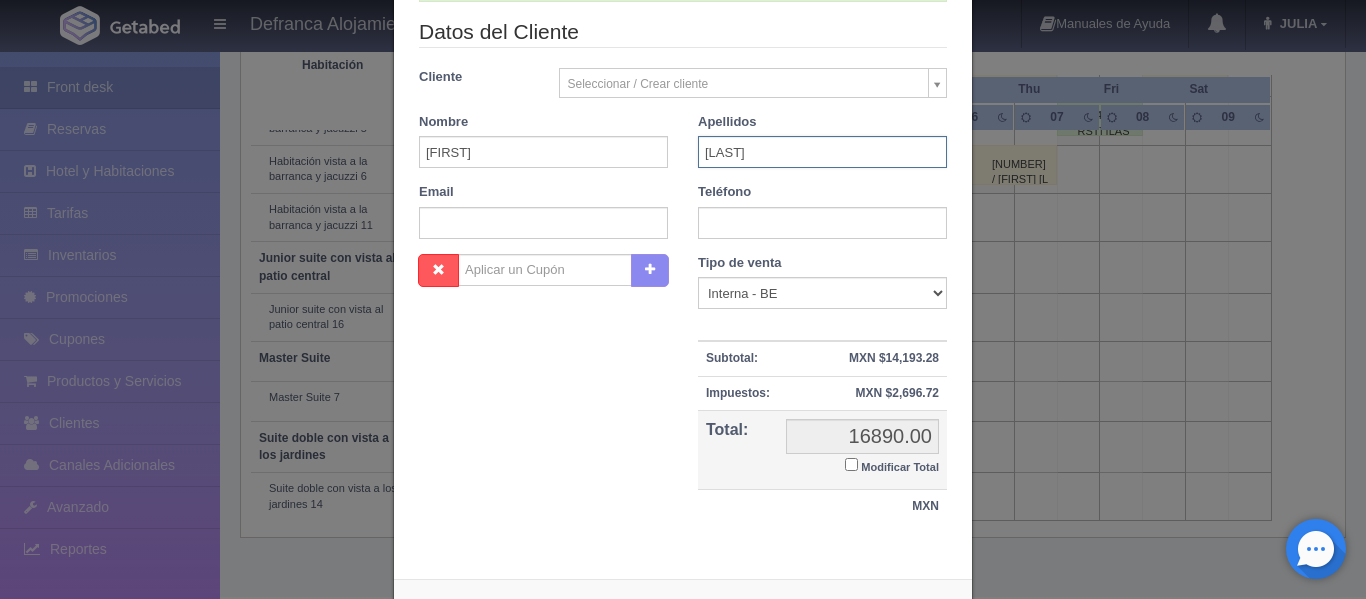 type on "MARTÍNEZ JIMÉNEZ" 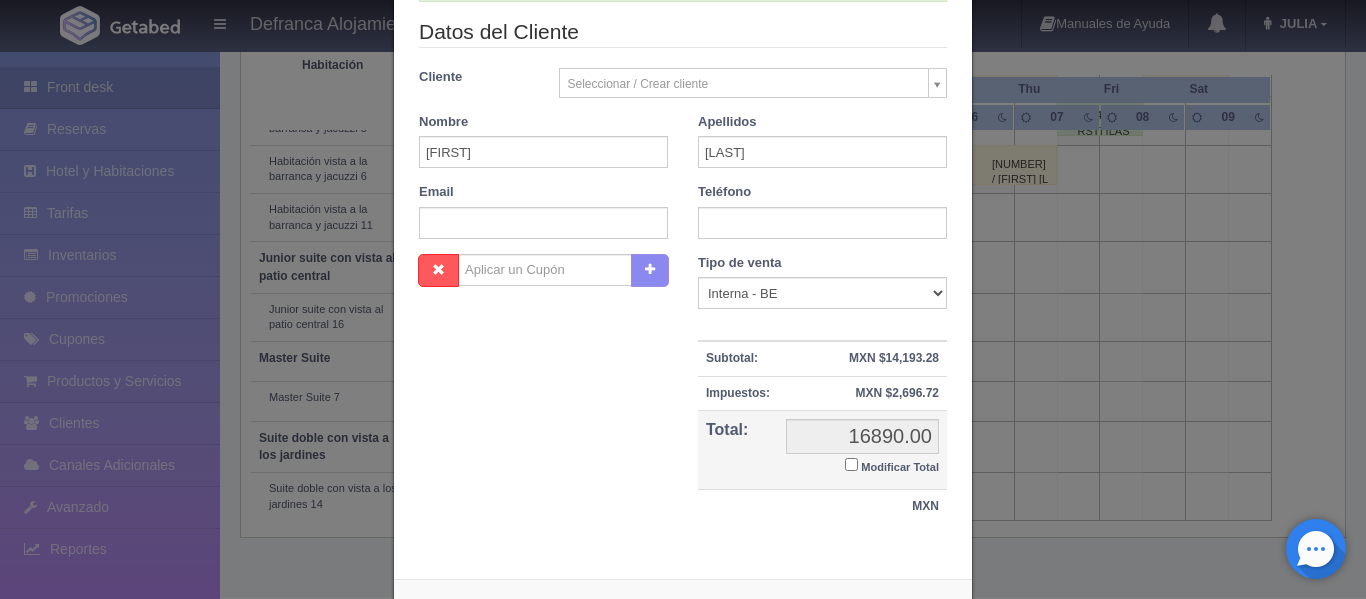 click on "Modificar Total" at bounding box center (851, 464) 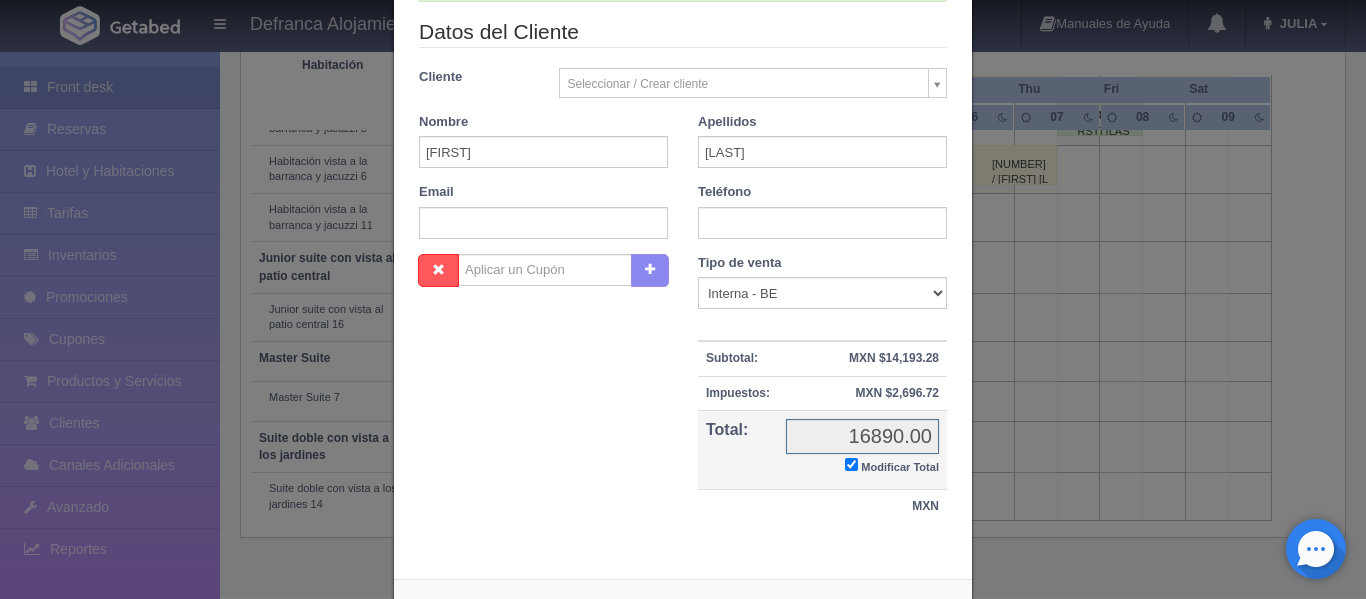 checkbox on "true" 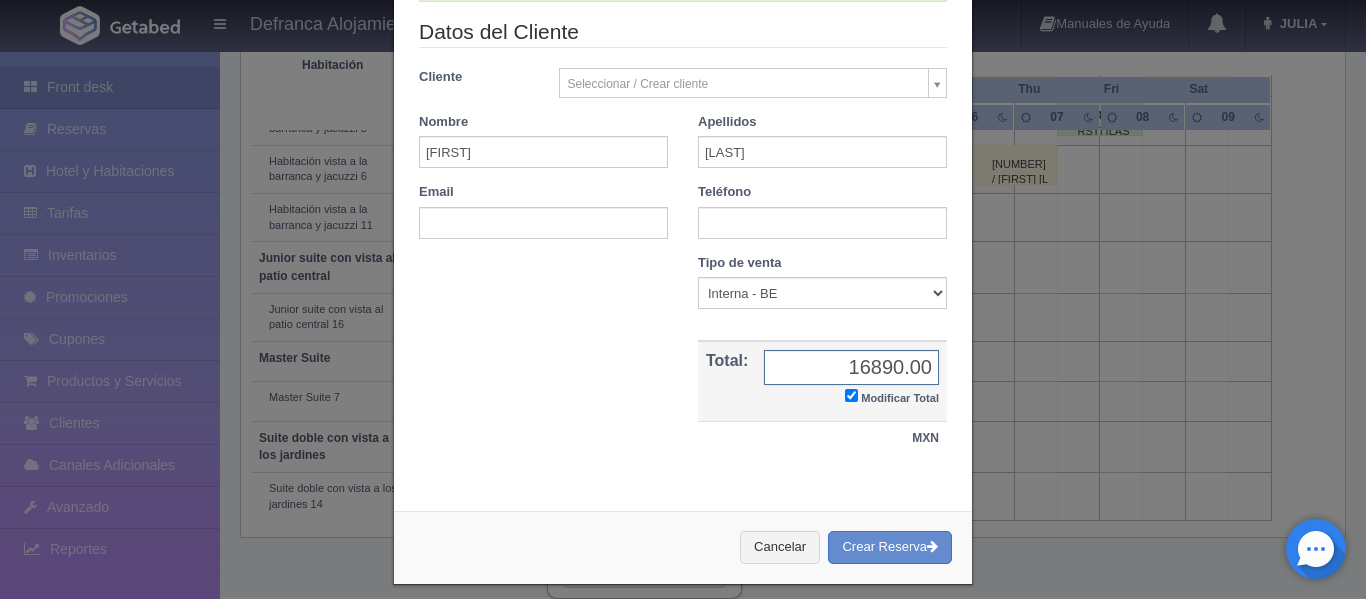 click on "16890.00" at bounding box center [851, 367] 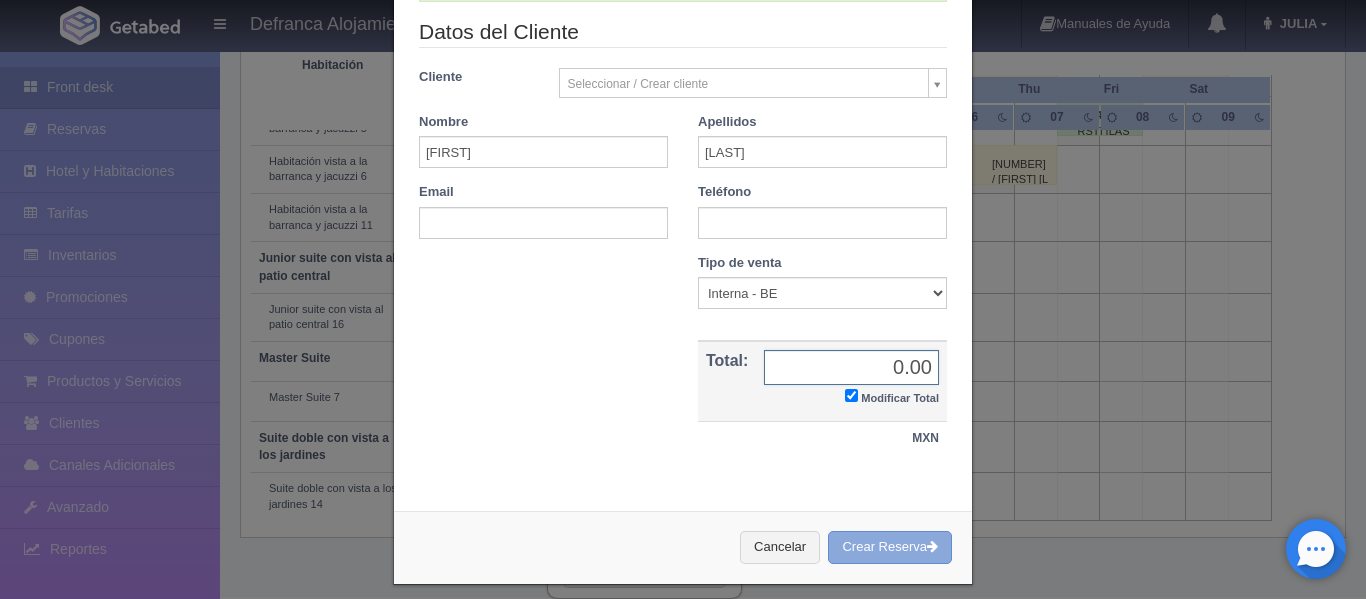 type on "0.00" 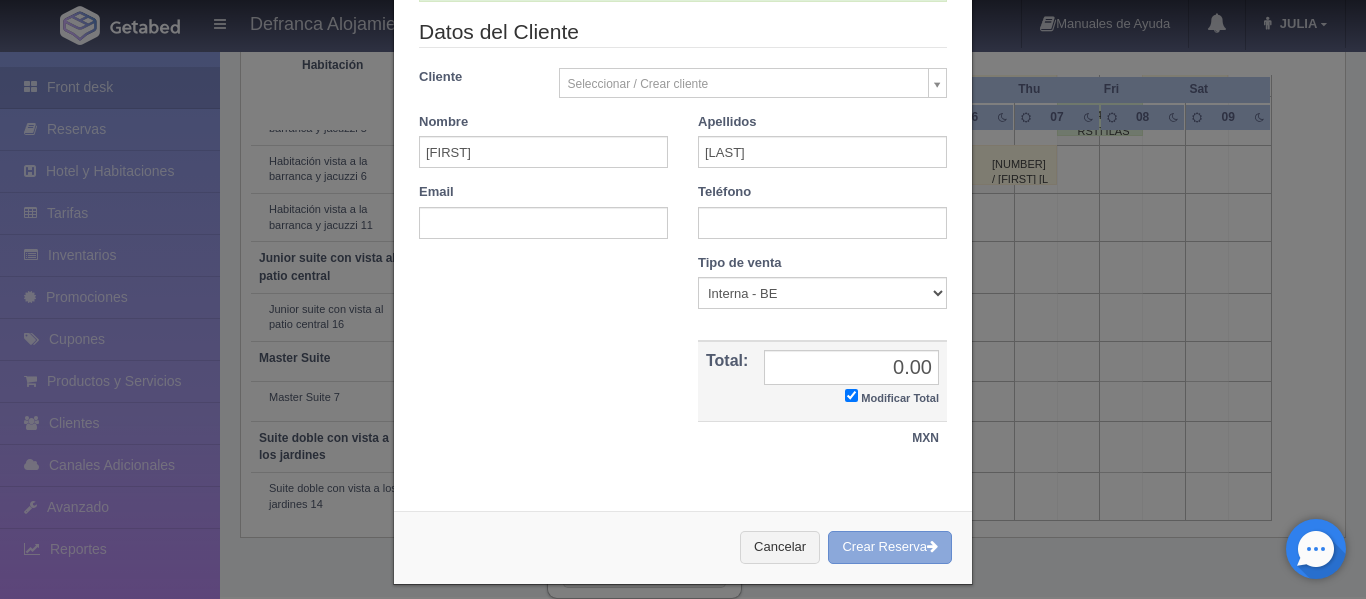 click on "Crear Reserva" at bounding box center (890, 547) 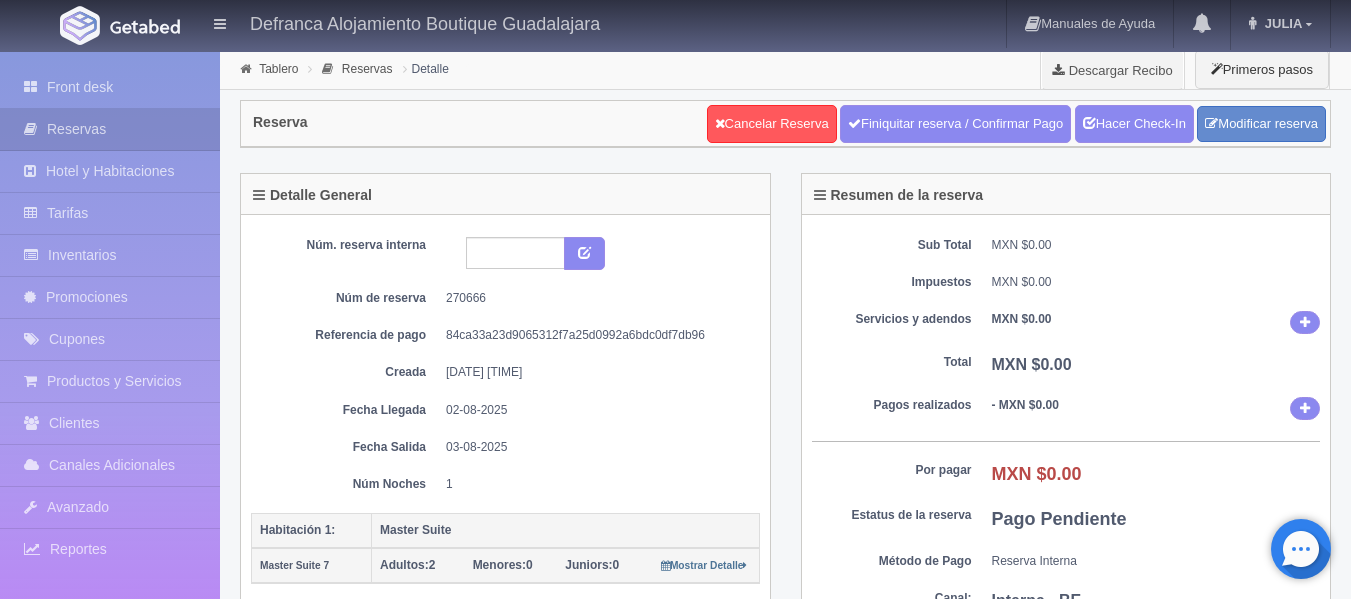 scroll, scrollTop: 0, scrollLeft: 0, axis: both 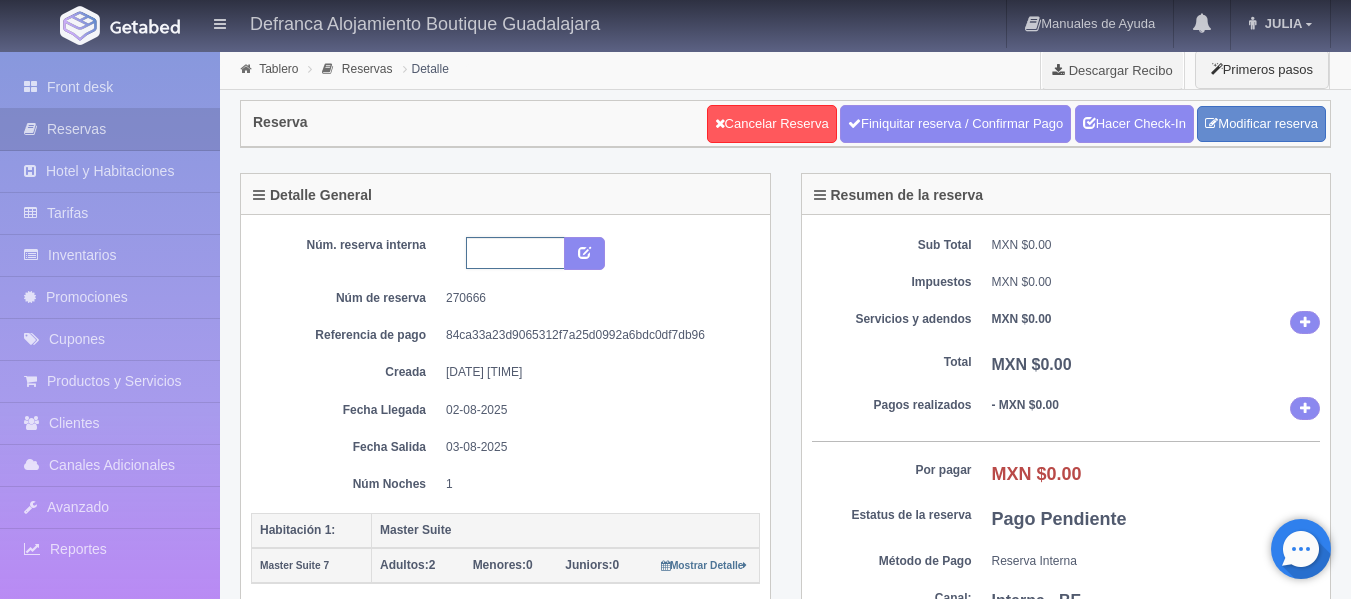 click at bounding box center [515, 253] 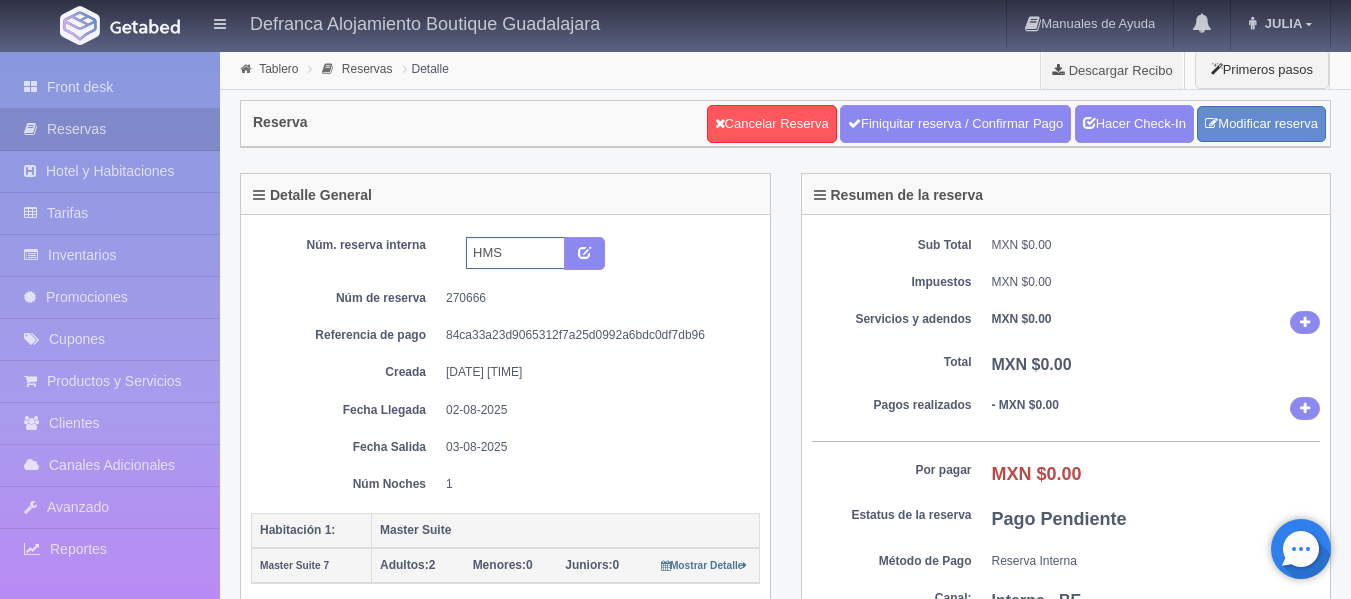 click on "HMS" at bounding box center (515, 253) 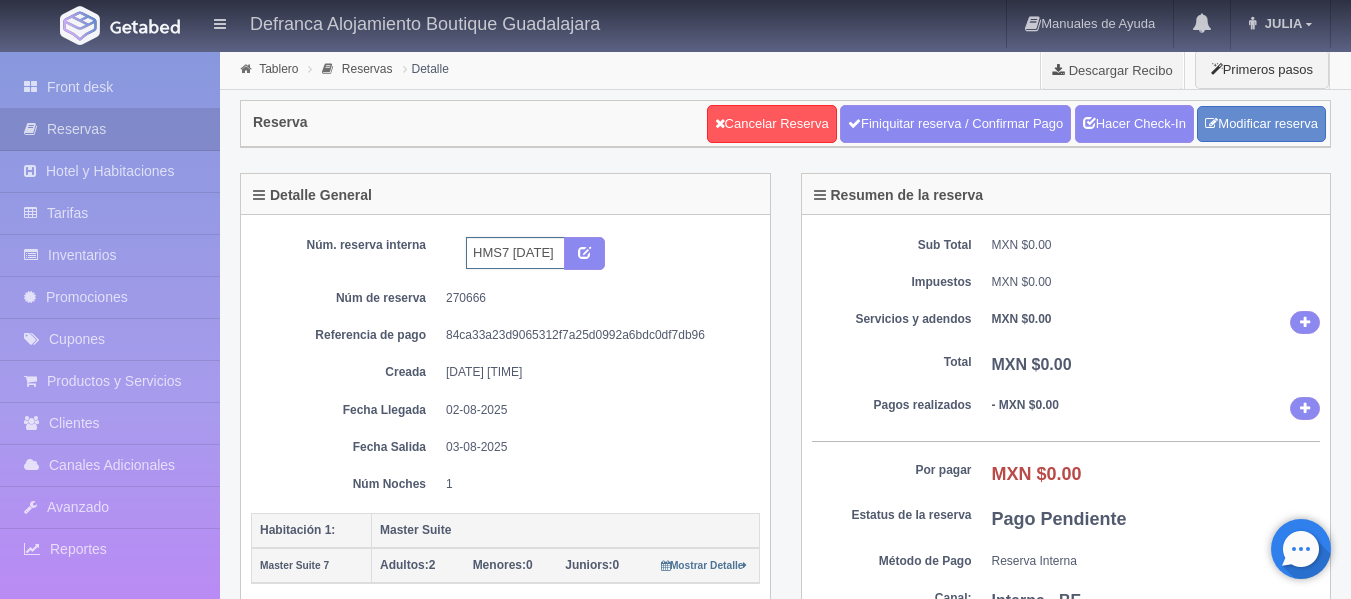 scroll, scrollTop: 0, scrollLeft: 45, axis: horizontal 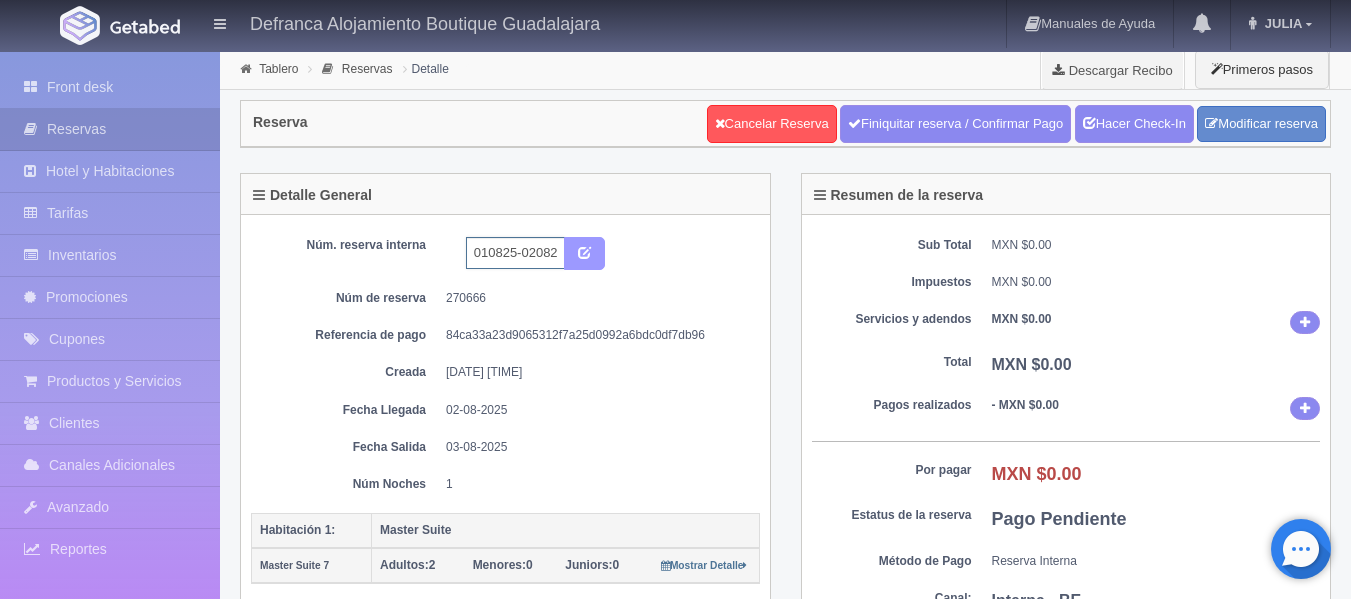type on "HMS7 010825-020825" 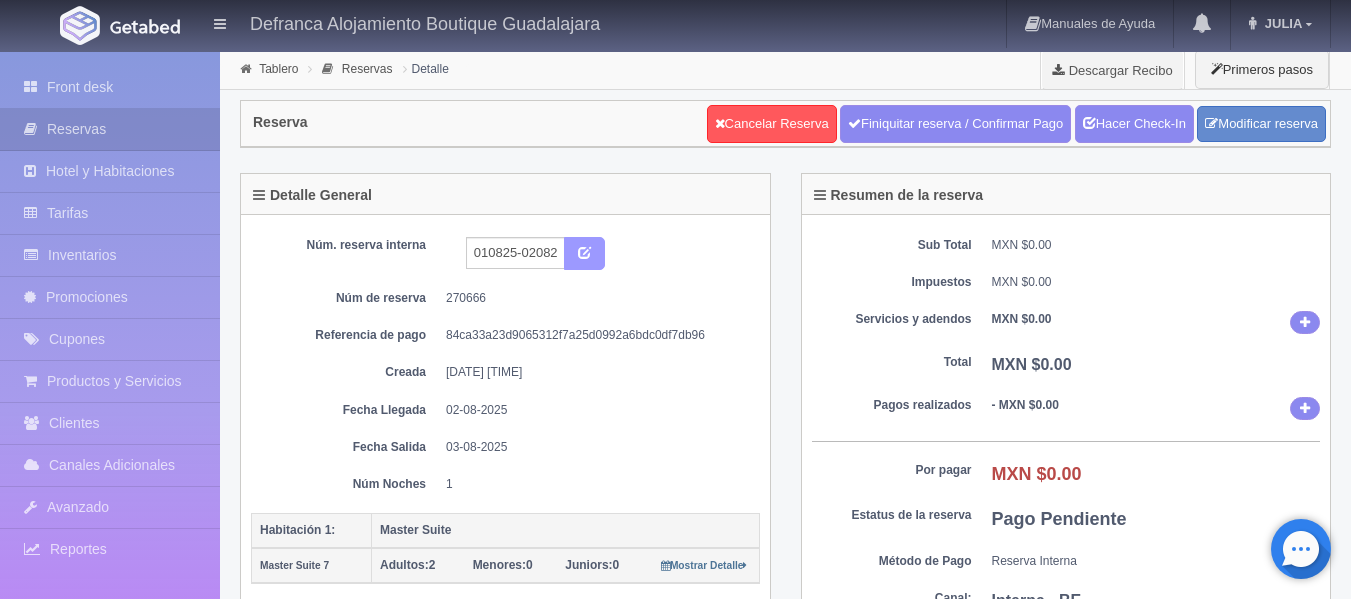 scroll, scrollTop: 0, scrollLeft: 0, axis: both 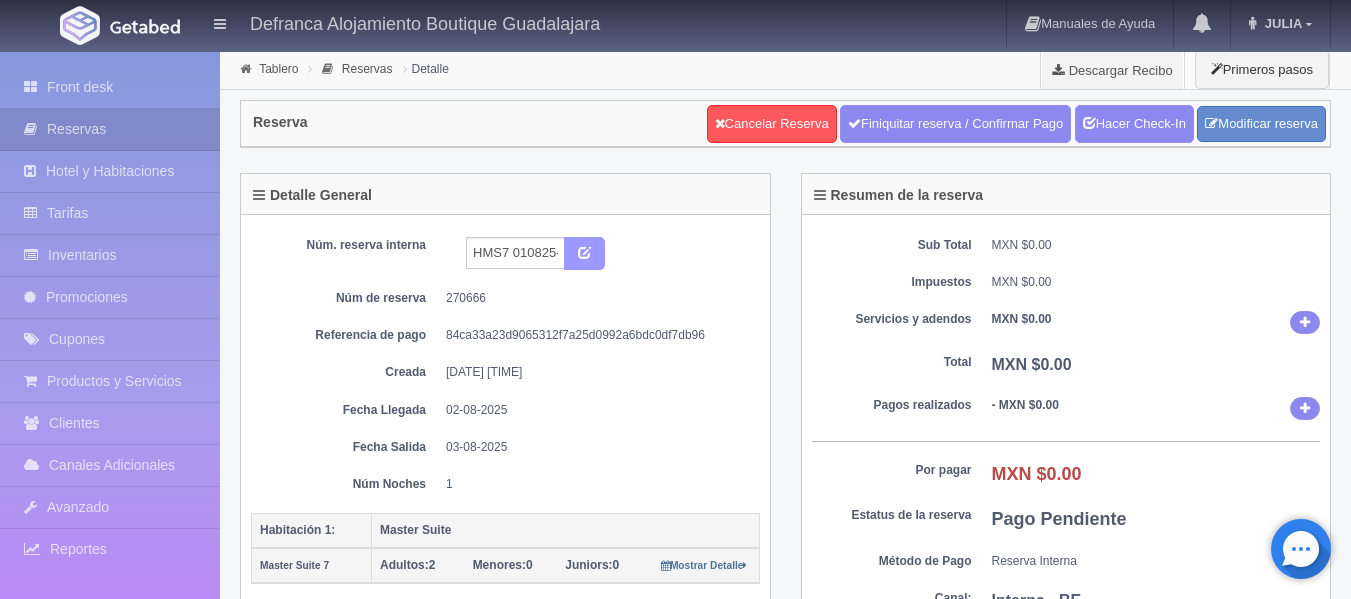 click at bounding box center [584, 254] 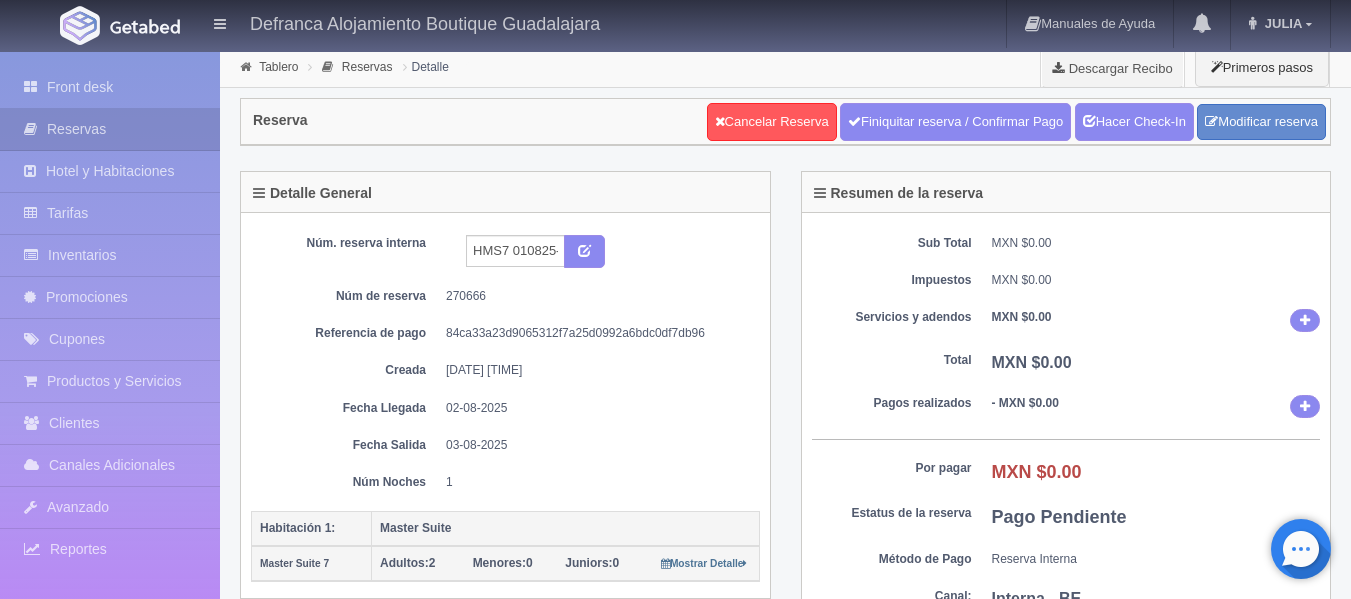 scroll, scrollTop: 0, scrollLeft: 0, axis: both 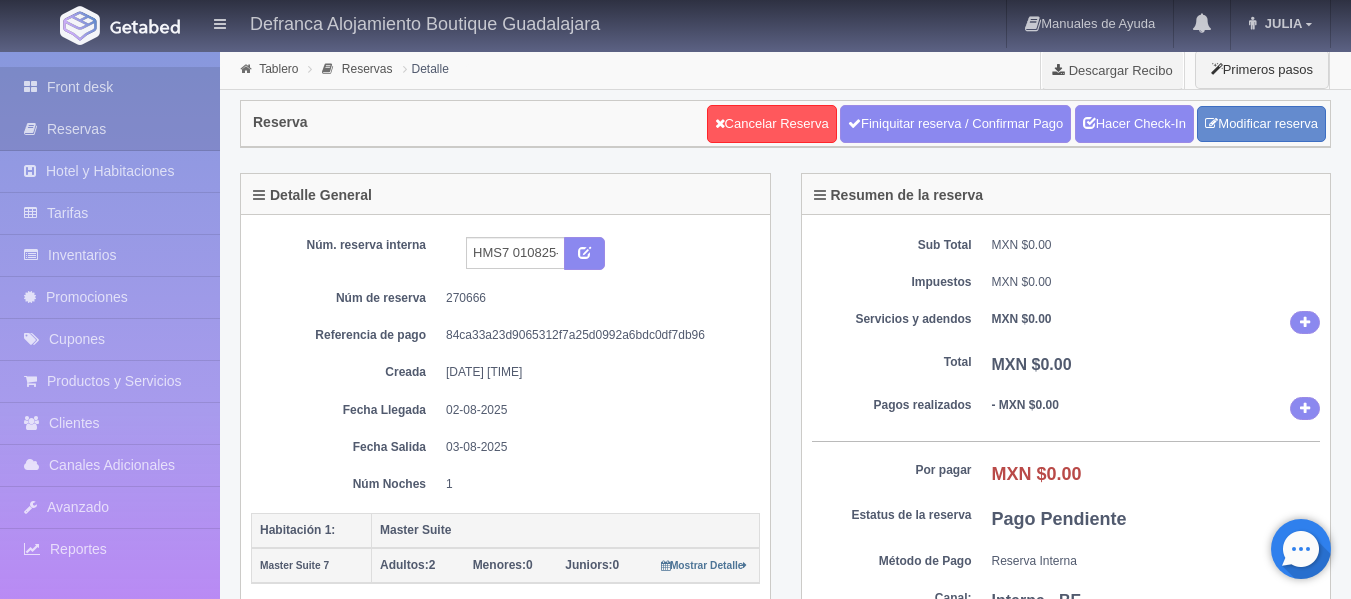 click on "Front desk" at bounding box center (110, 87) 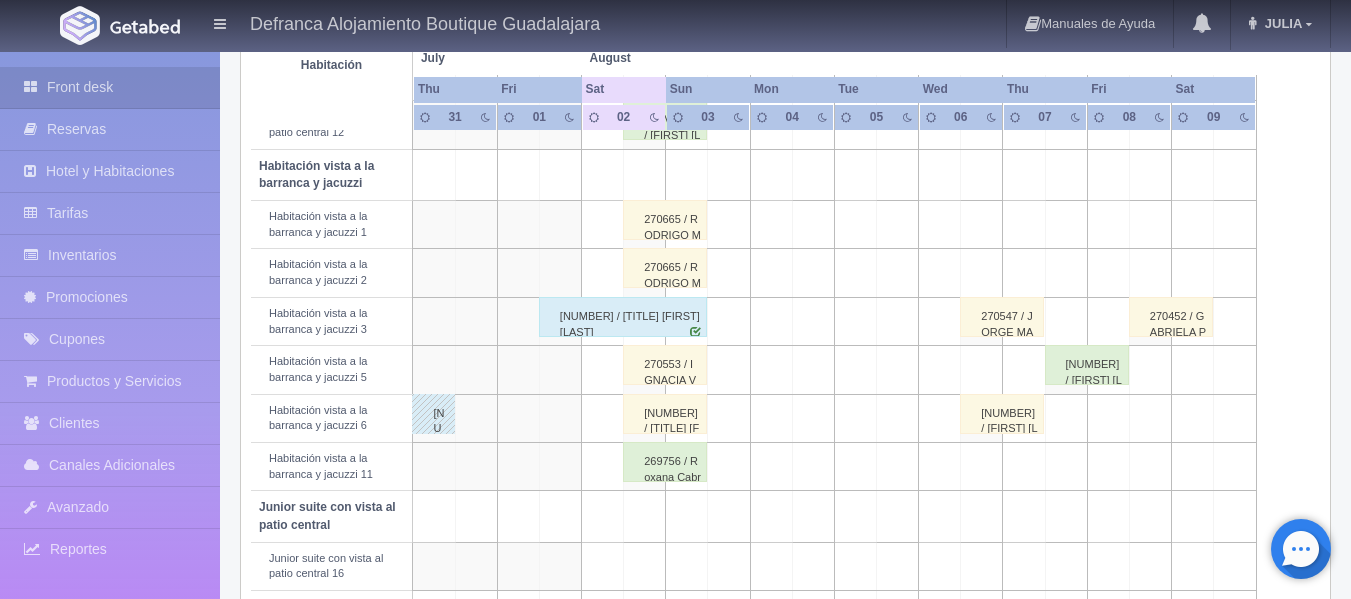 scroll, scrollTop: 800, scrollLeft: 0, axis: vertical 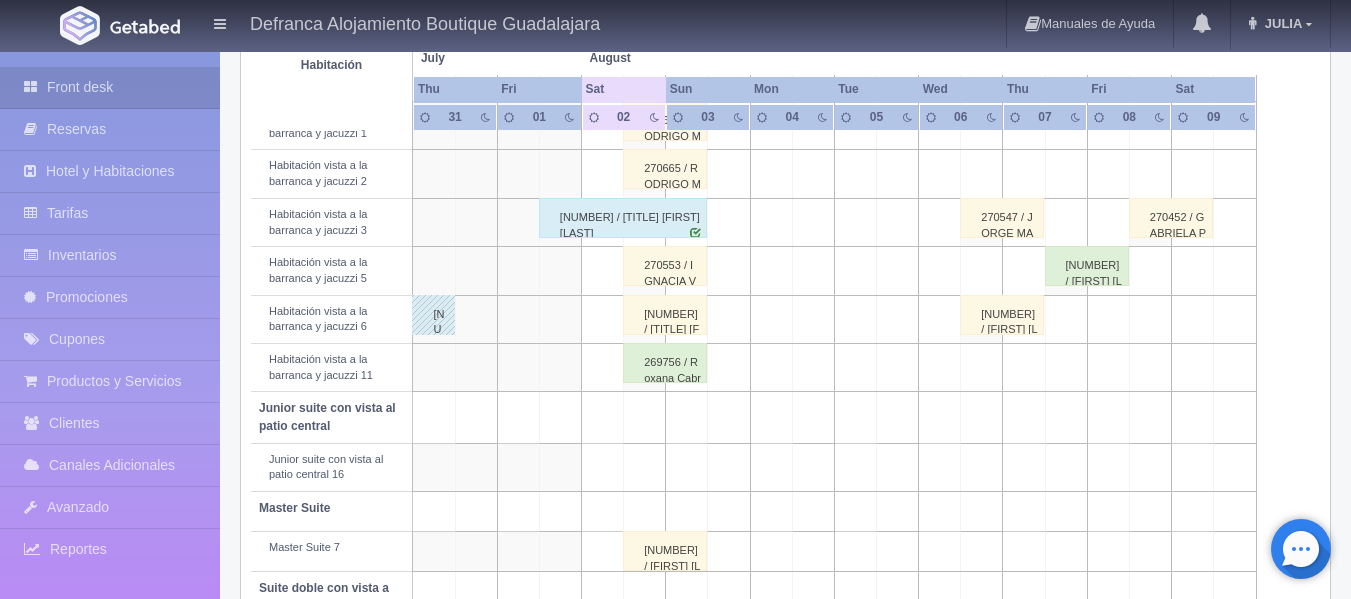 click on "269756 / Roxana Cabrera Gonzalez" at bounding box center (665, 363) 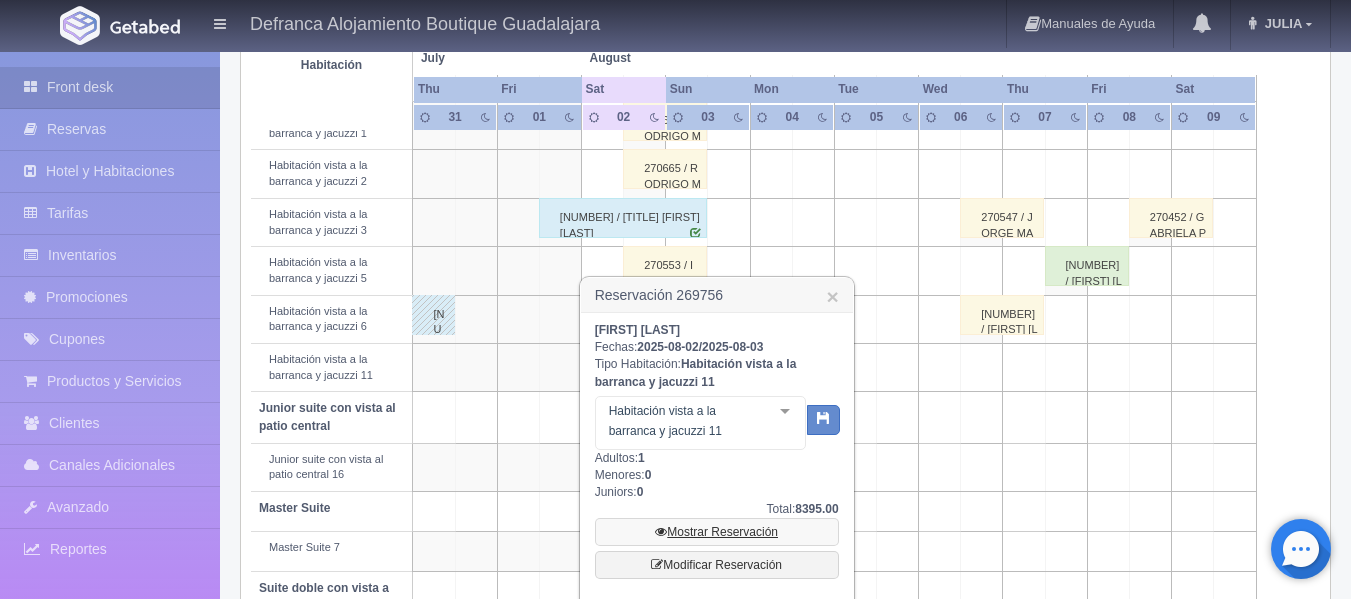 click on "Mostrar Reservación" at bounding box center [717, 532] 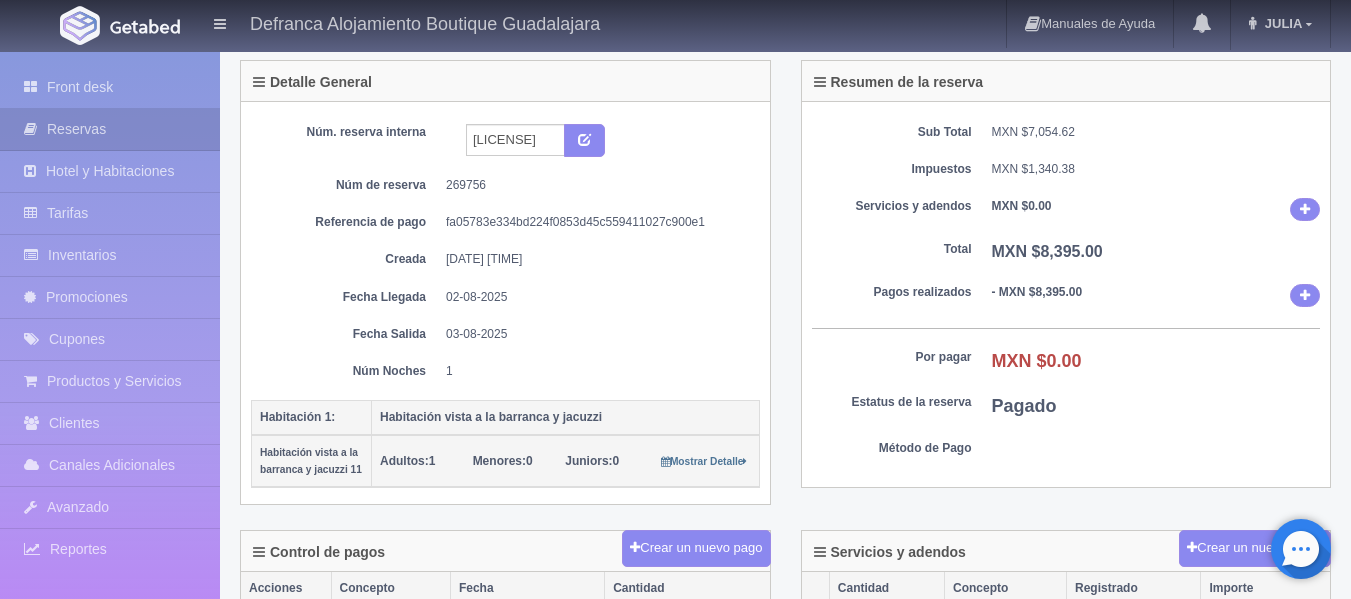 scroll, scrollTop: 300, scrollLeft: 0, axis: vertical 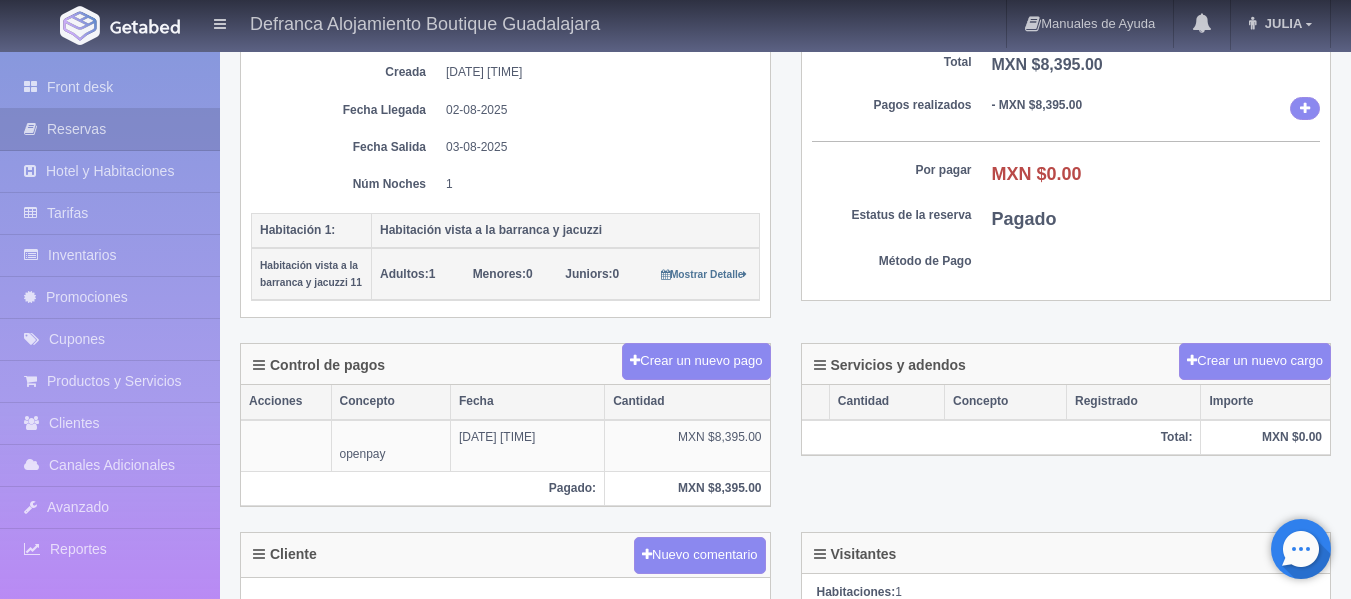 click on "Resumen de la reserva   Sub Total   MXN $7,054.62   Impuestos   MXN $1,340.38    Servicios y adendos     MXN $0.00   Total   MXN $8,395.00   Pagos realizados     - MXN $8,395.00     Por pagar
MXN $0.00   Total a recibir
MXN $8,395.00                               Estatus de la reserva   Pagado   Método de Pago" at bounding box center [1066, 100] 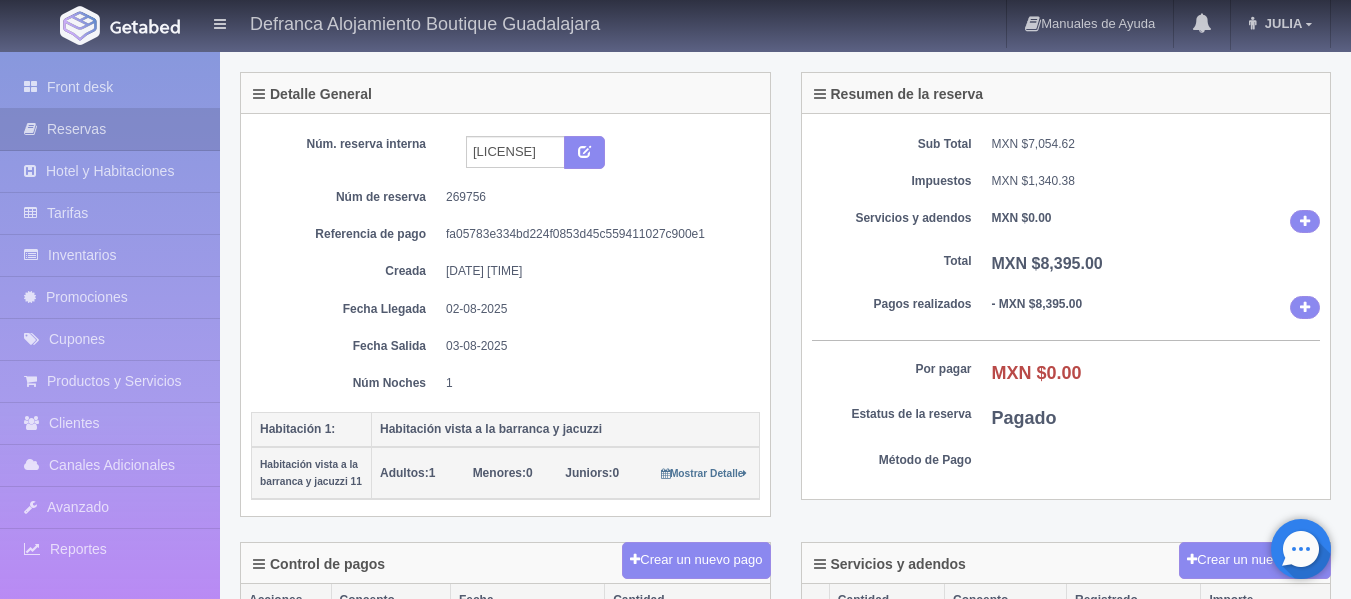 scroll, scrollTop: 100, scrollLeft: 0, axis: vertical 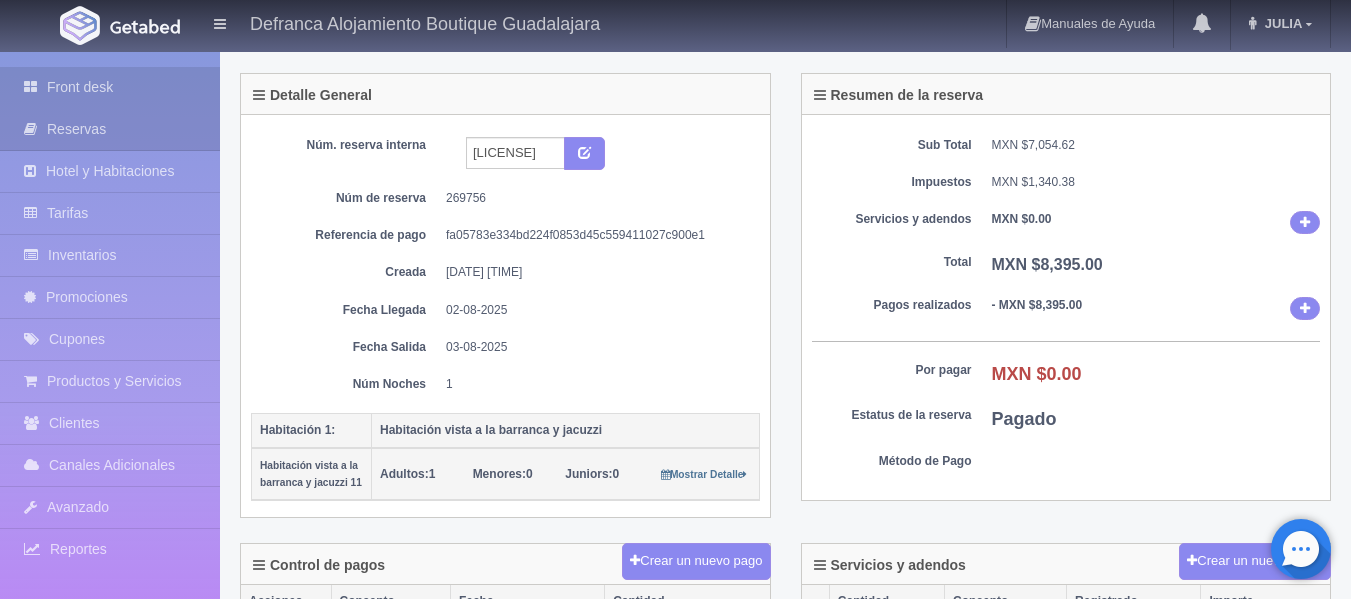 click on "Front desk" at bounding box center [110, 87] 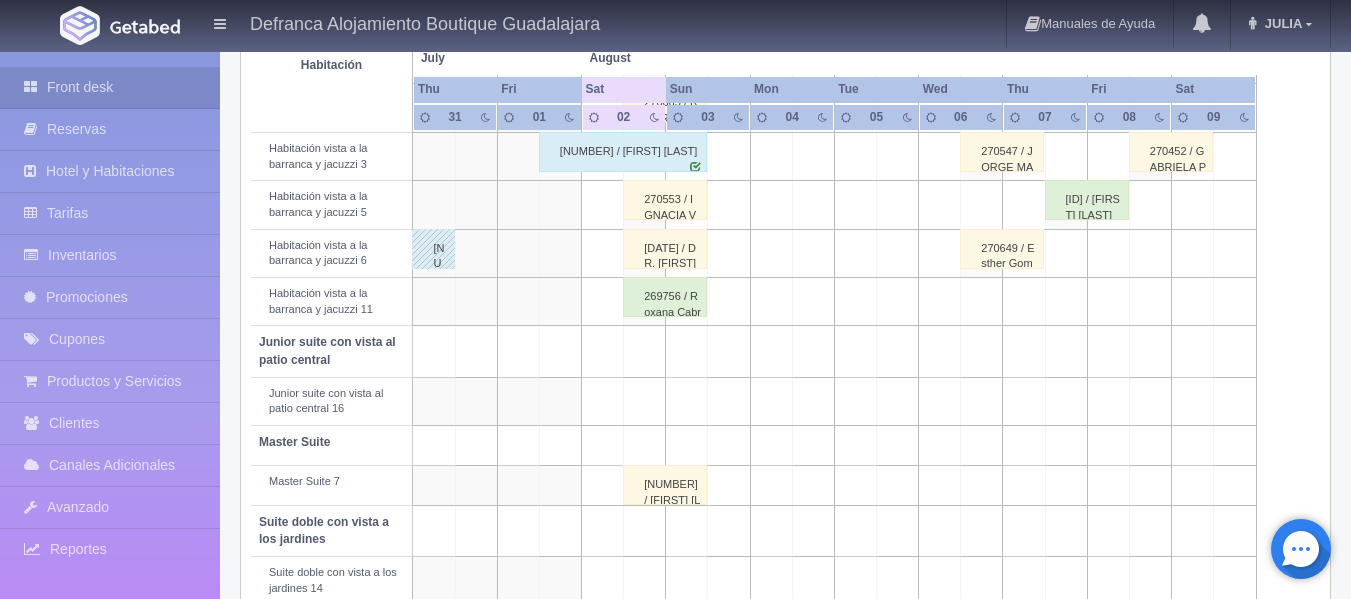 scroll, scrollTop: 900, scrollLeft: 0, axis: vertical 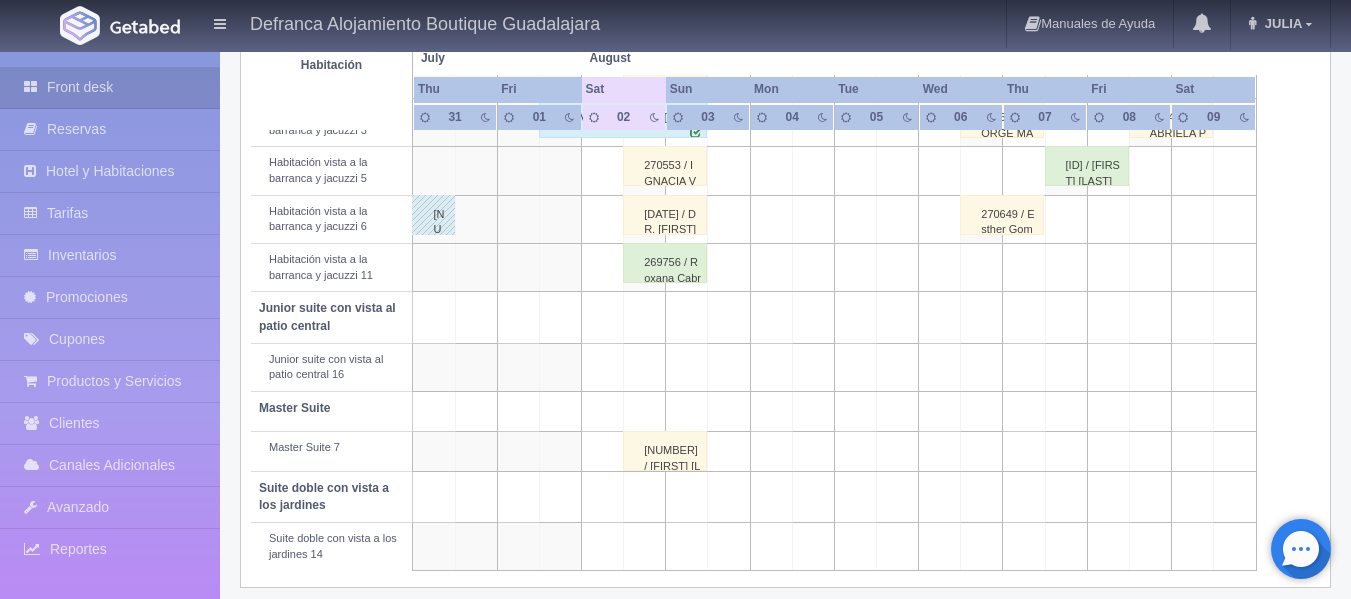 click on "269756 / Roxana Cabrera Gonzalez" at bounding box center [665, 263] 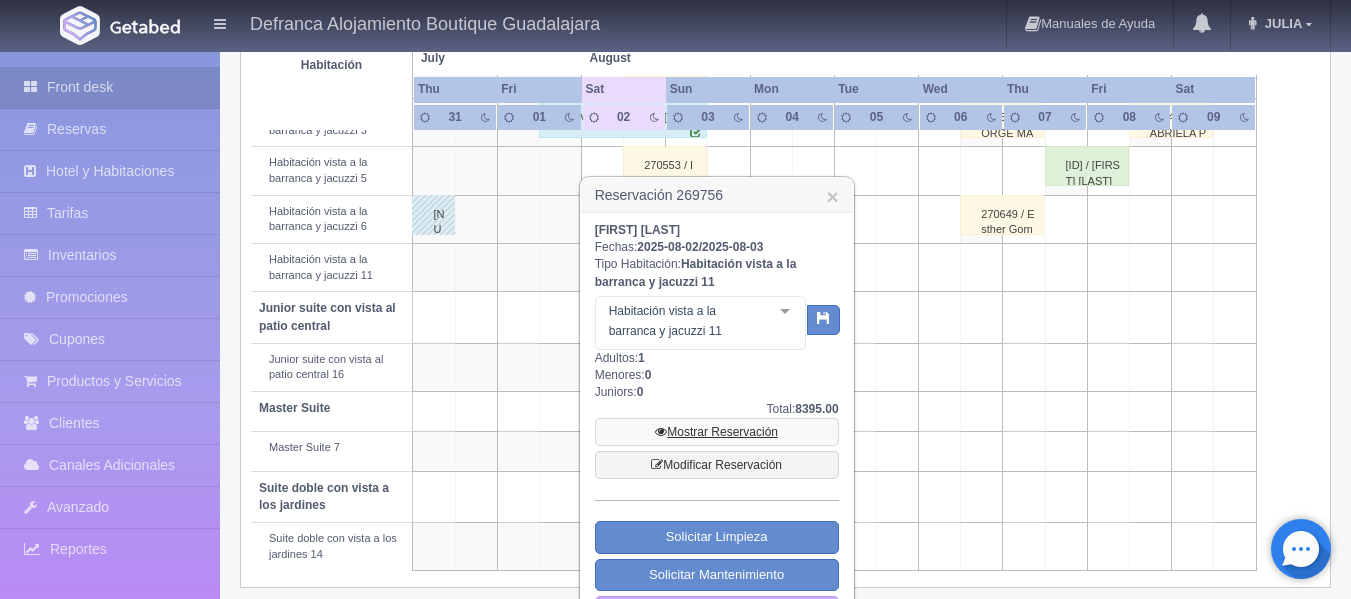 click on "Mostrar Reservación" at bounding box center [717, 432] 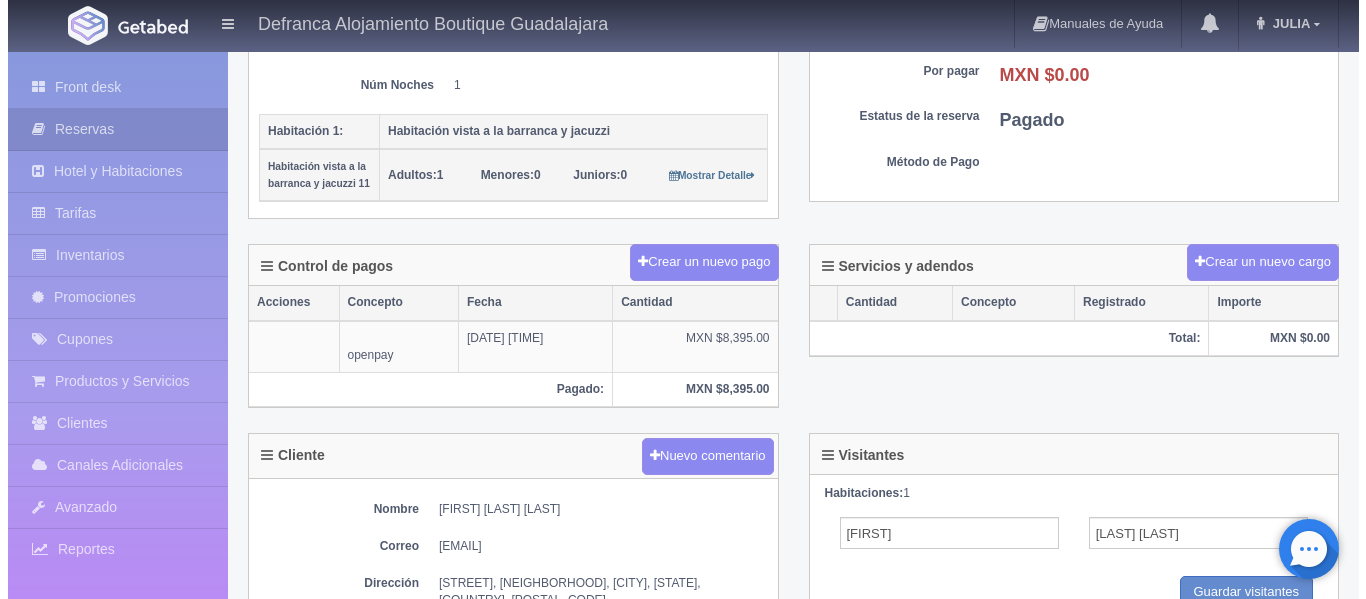 scroll, scrollTop: 400, scrollLeft: 0, axis: vertical 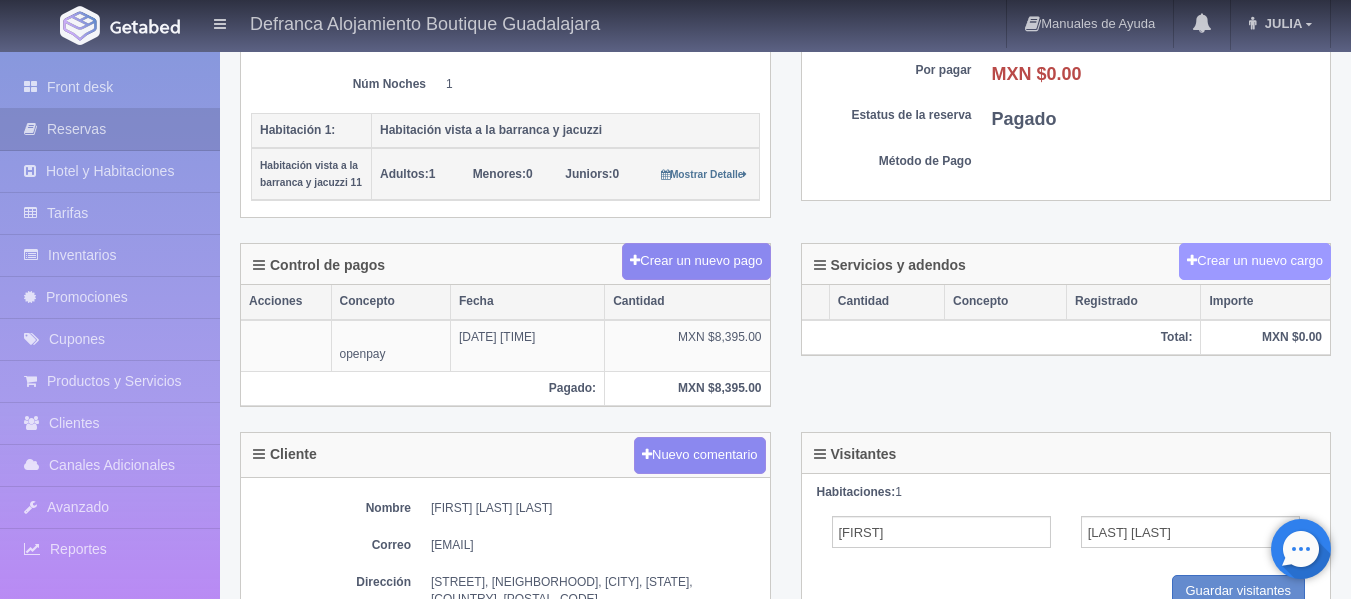 click on "Crear un nuevo cargo" at bounding box center (1255, 261) 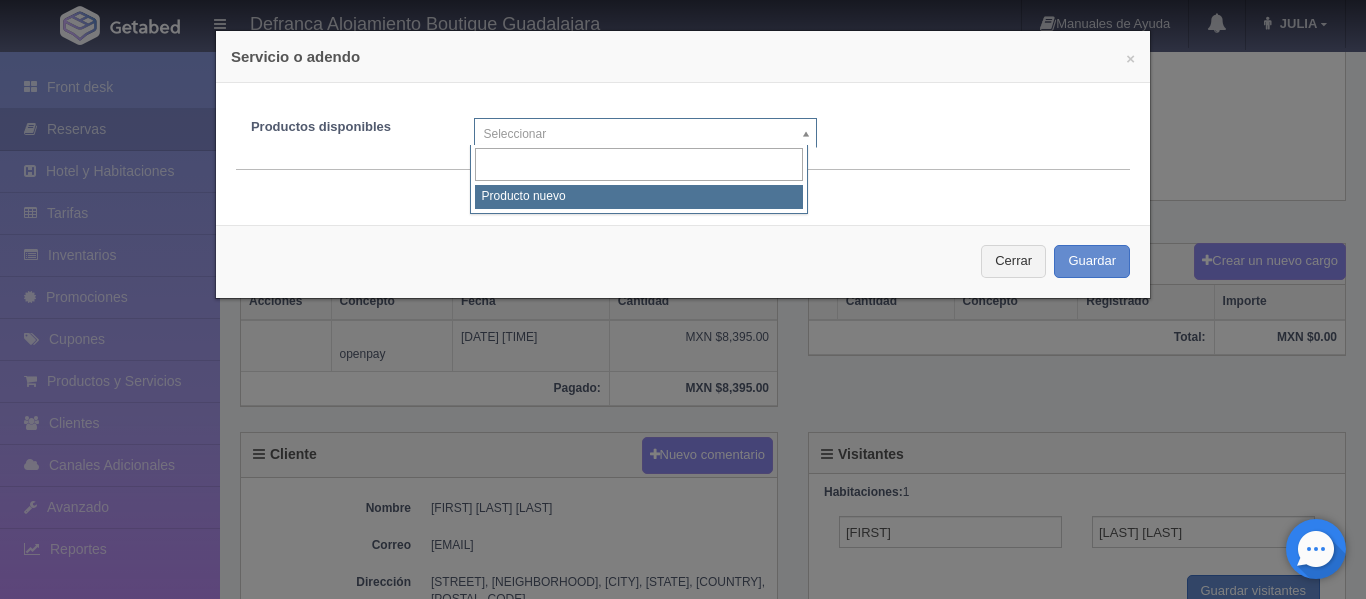 click on "Defranca Alojamiento Boutique Guadalajara
Manuales de Ayuda
Actualizaciones recientes
JULIA
Mi Perfil
Salir / Log Out
Procesando...
Front desk
Reservas
Hotel y Habitaciones
Tarifas
Inventarios
Promociones
Cupones
Productos y Servicios
Clientes
Canales Adicionales" at bounding box center [683, 342] 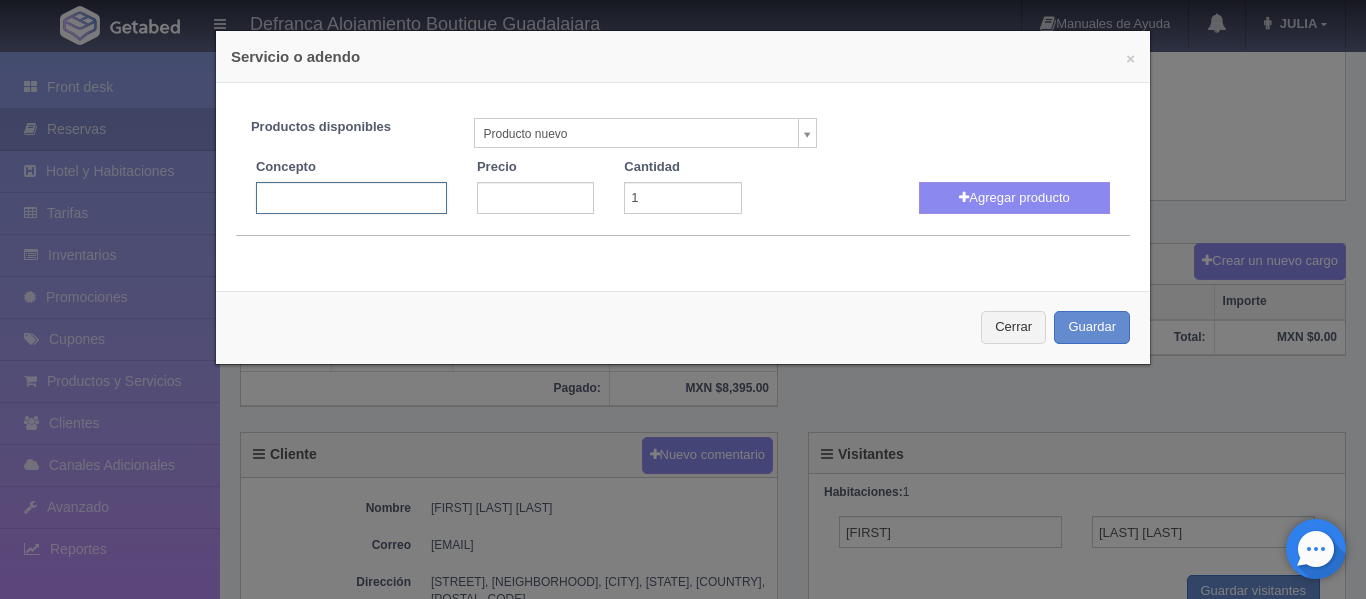 click at bounding box center (351, 198) 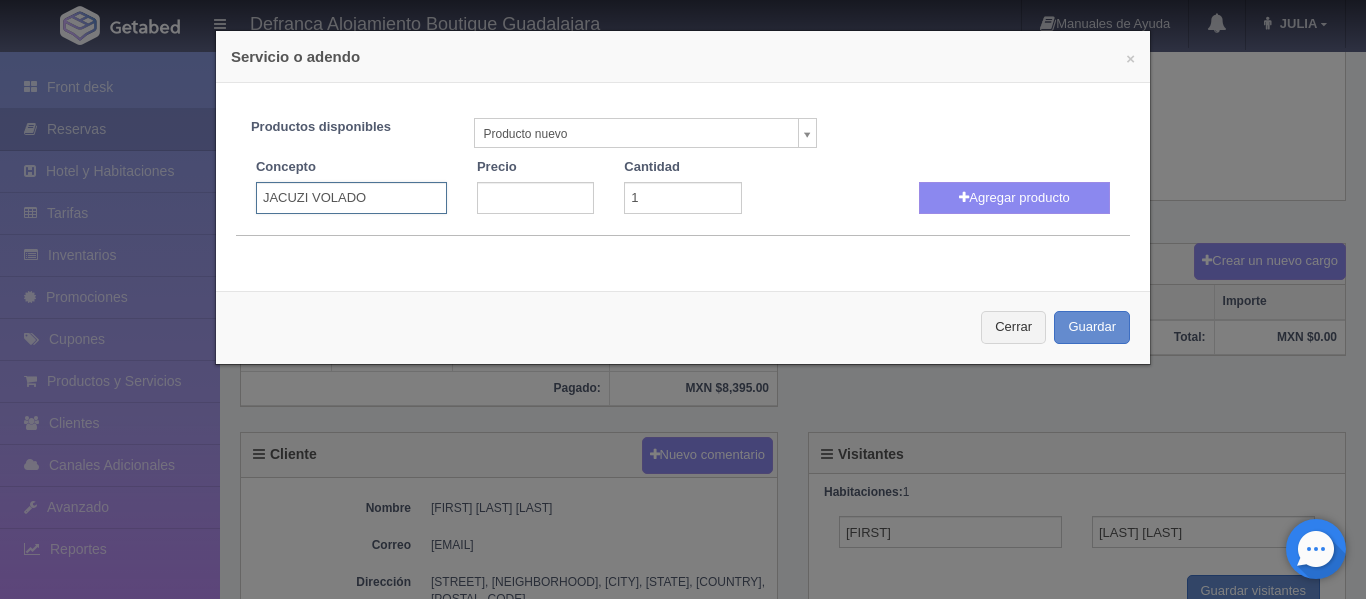 type on "JACUZI VOLADO" 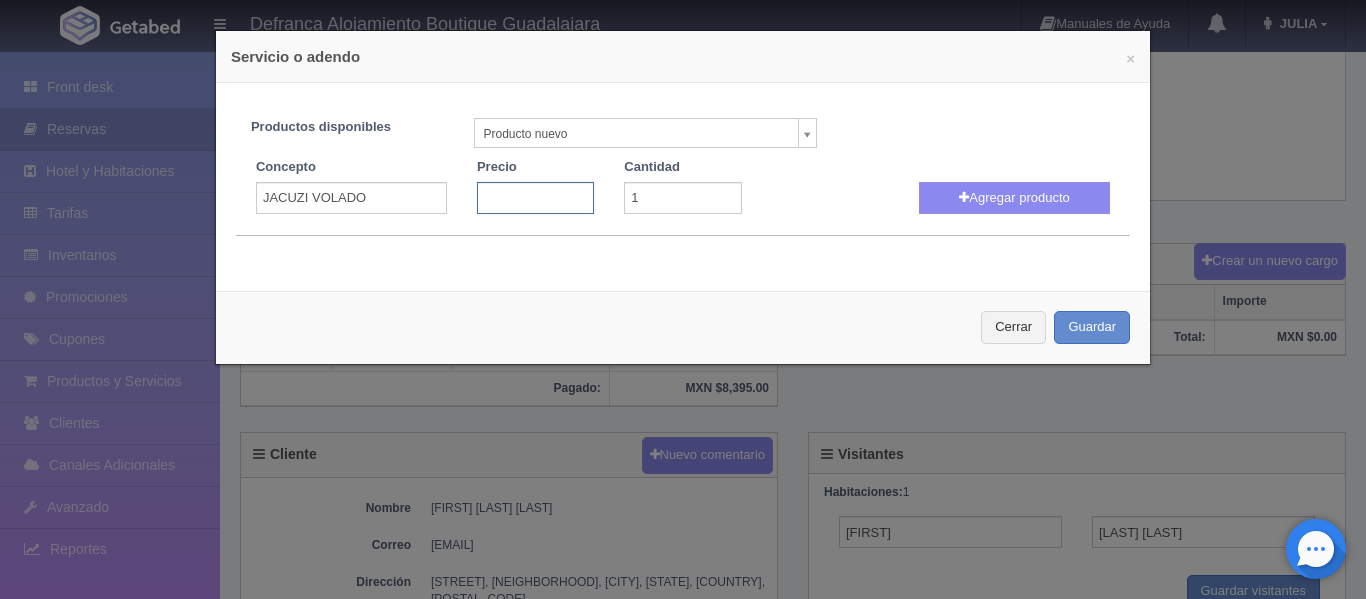 click at bounding box center (535, 198) 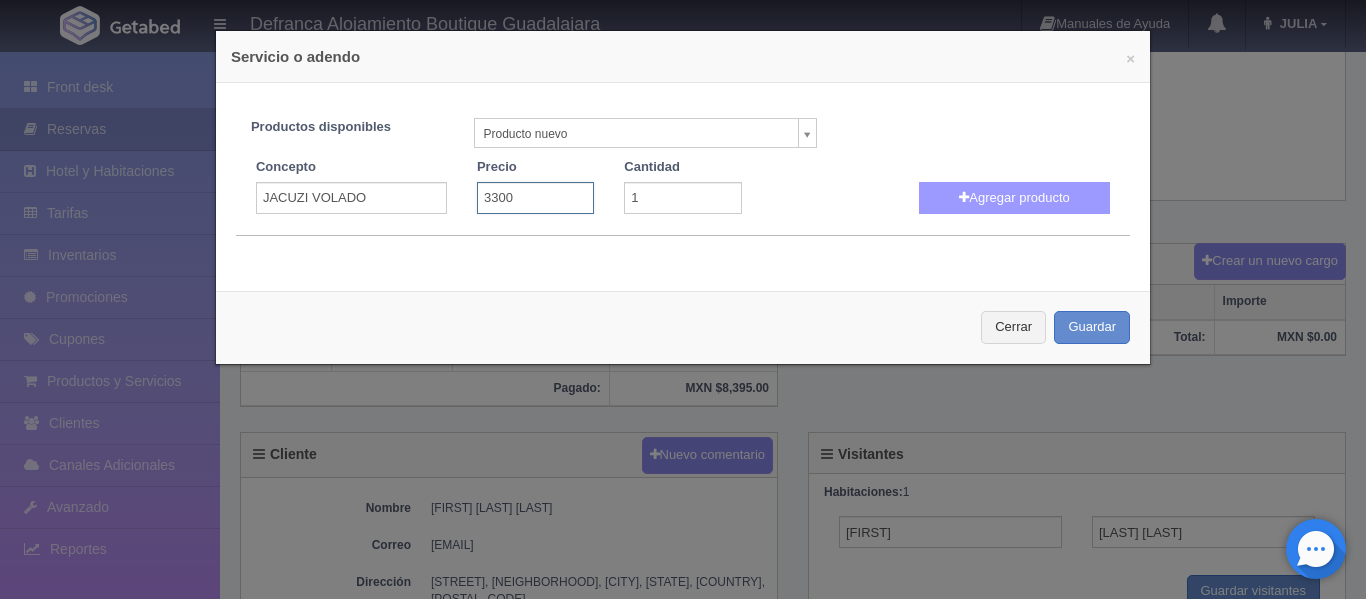 type on "3300" 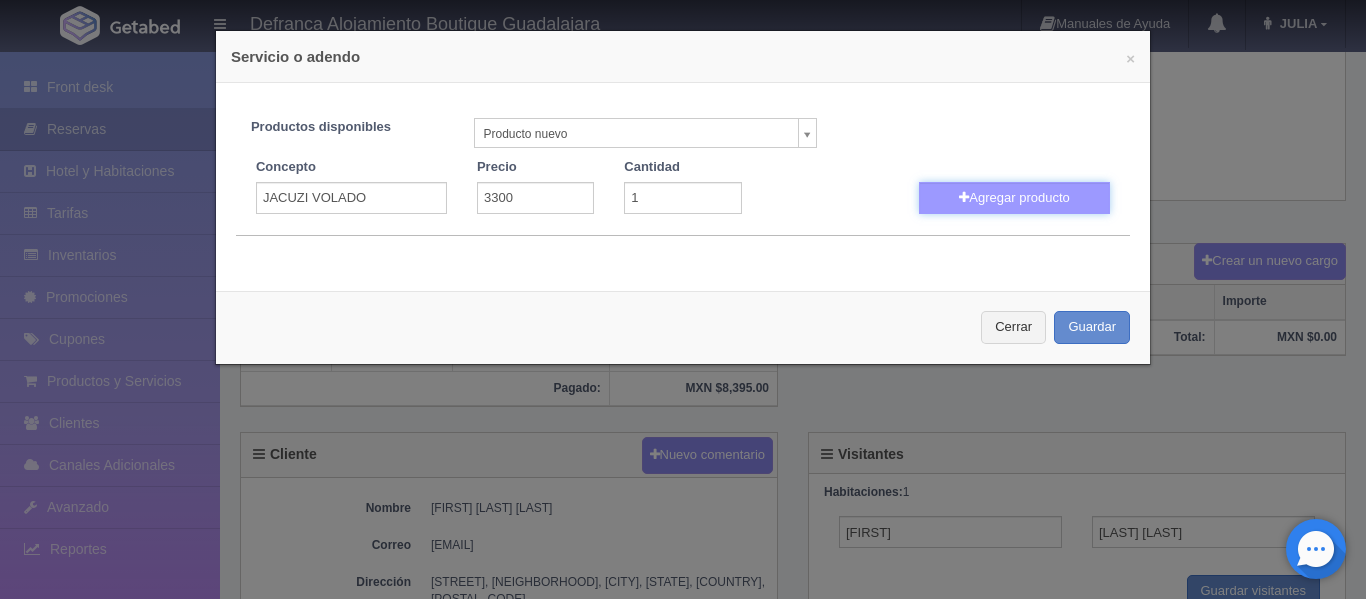 click on "Agregar producto" at bounding box center (1014, 198) 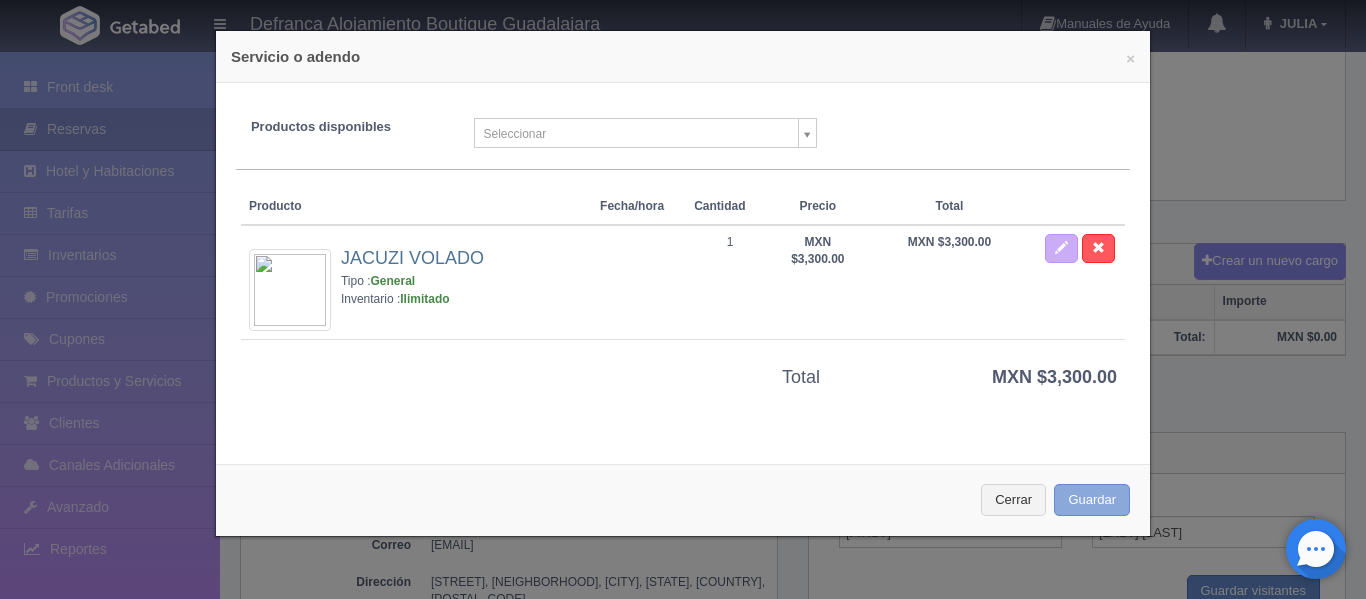click on "Guardar" at bounding box center [1092, 500] 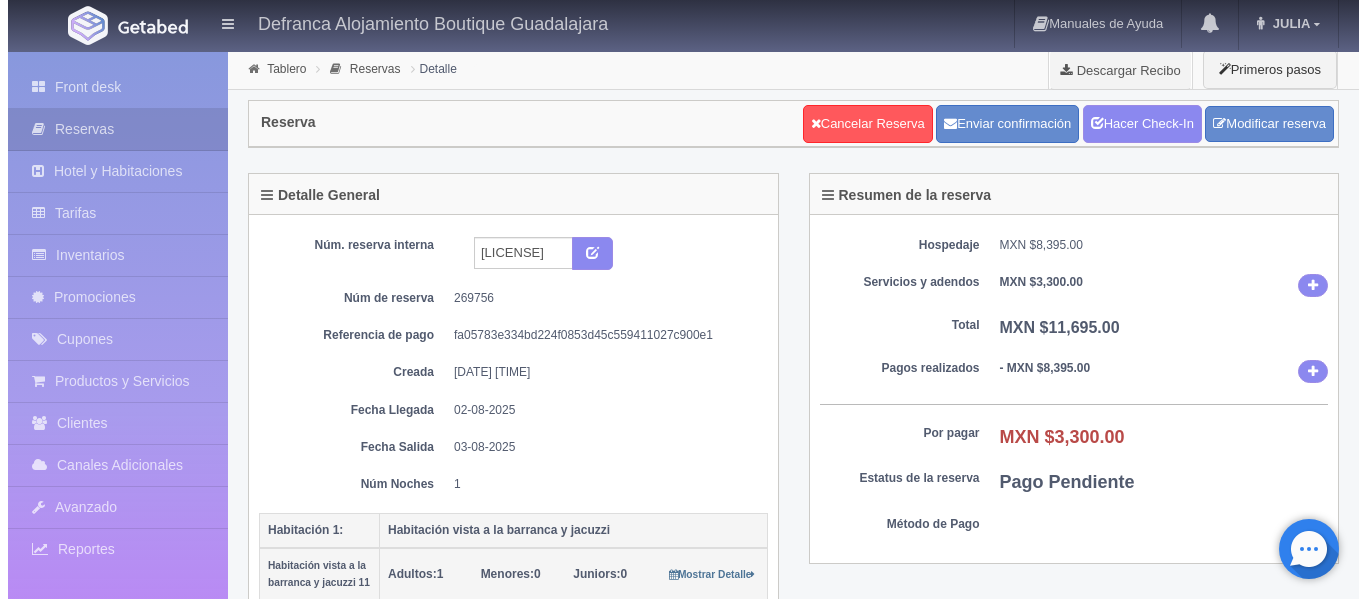 scroll, scrollTop: 400, scrollLeft: 0, axis: vertical 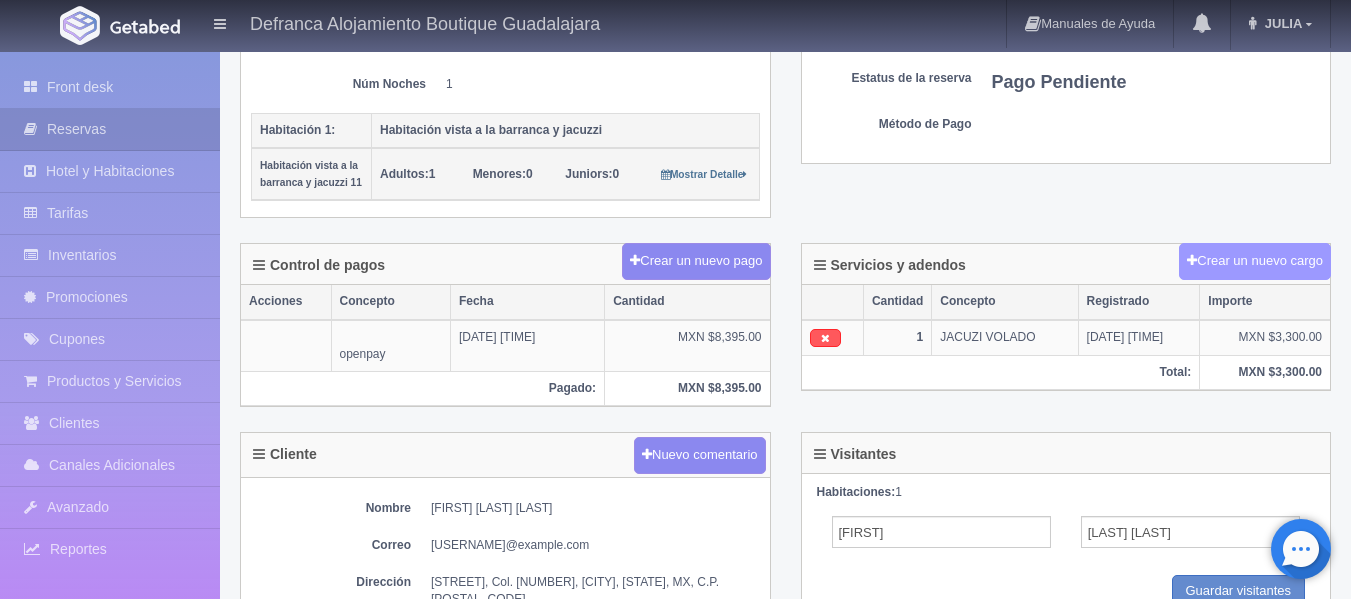 click on "Crear un nuevo cargo" at bounding box center (1255, 261) 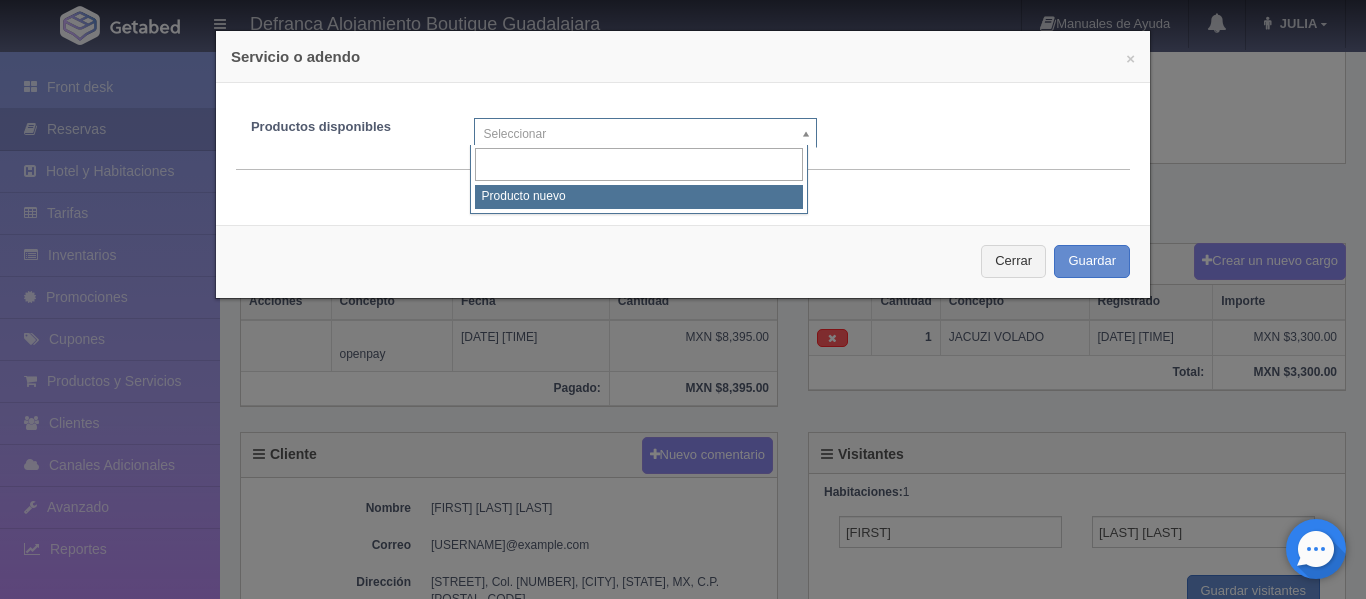 click on "Defranca Alojamiento Boutique Guadalajara
Manuales de Ayuda
Actualizaciones recientes
JULIA
Mi Perfil
Salir / Log Out
Procesando...
Front desk
Reservas
Hotel y Habitaciones
Tarifas
Inventarios
Promociones
Cupones
Productos y Servicios
Clientes
Canales Adicionales" at bounding box center (683, 342) 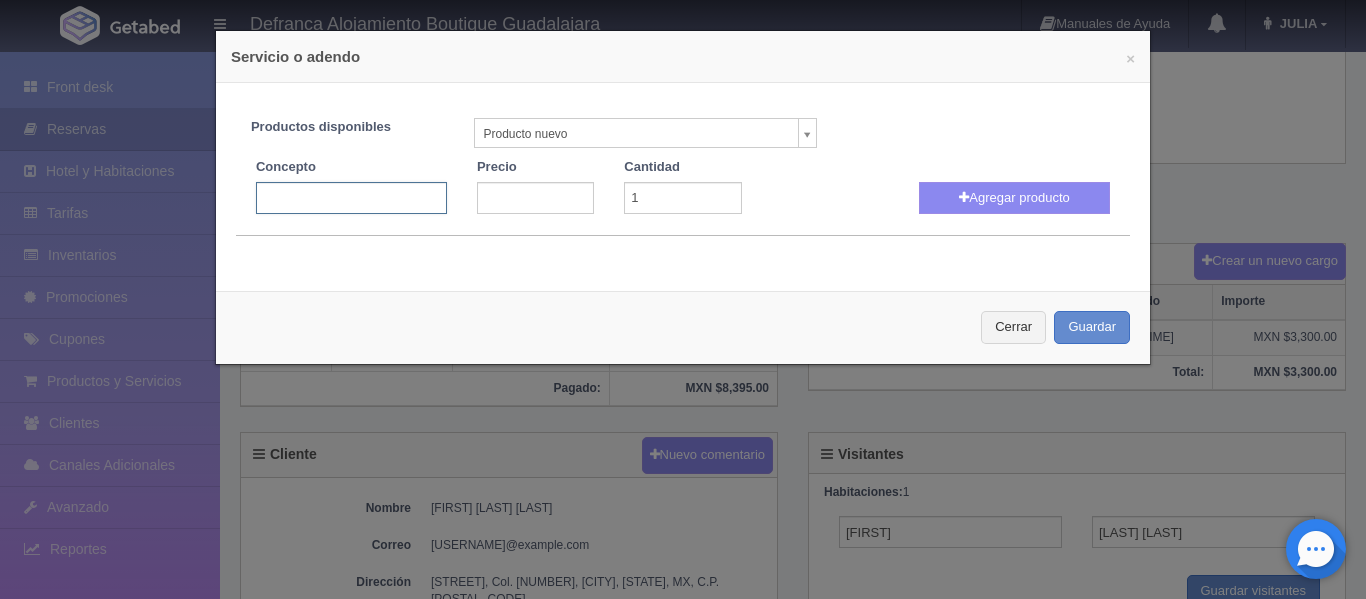 click at bounding box center (351, 198) 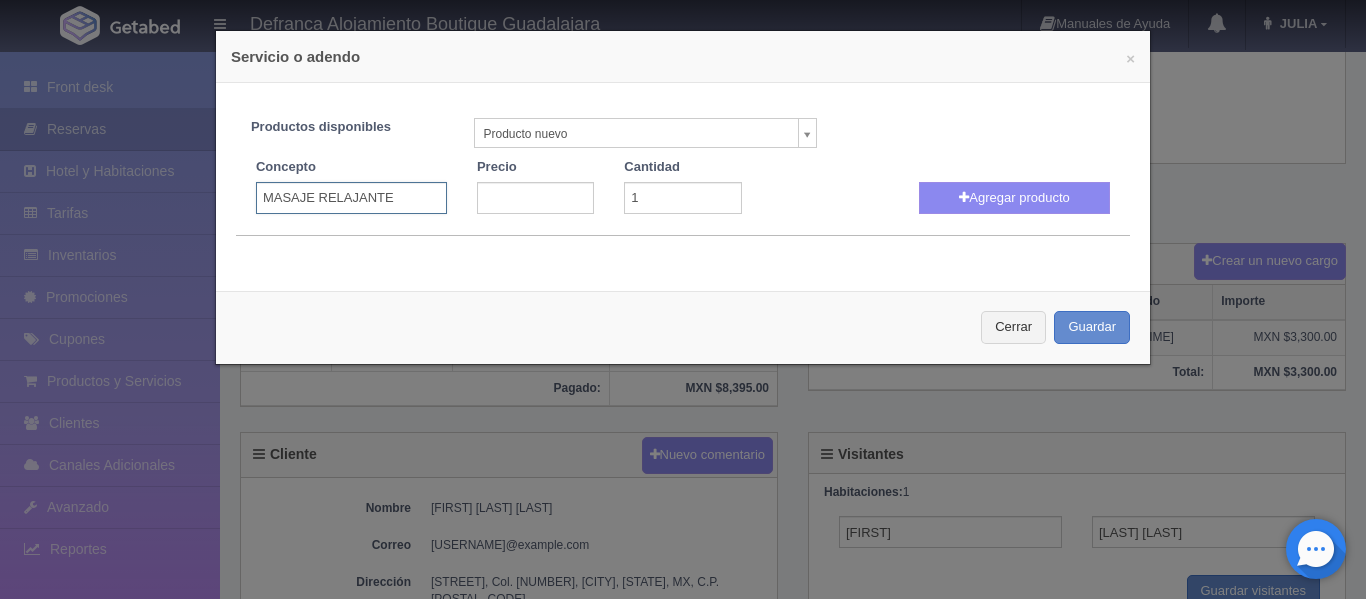 type on "MASAJE RELAJANTE" 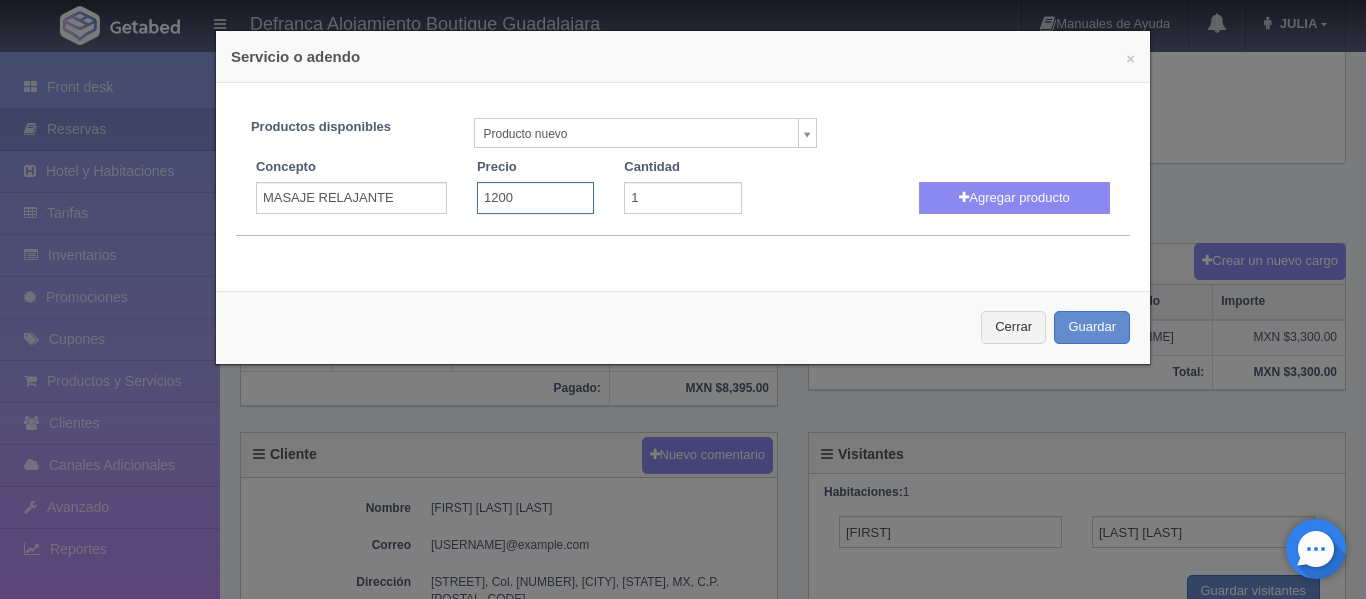 type on "1200" 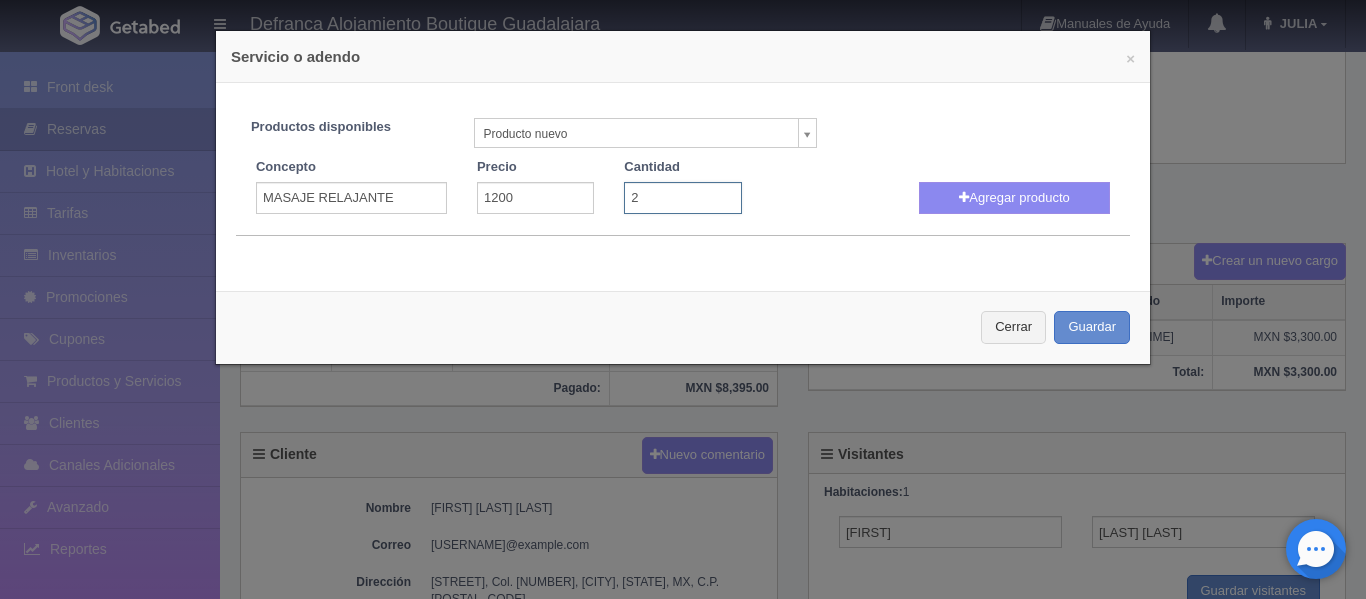type on "2" 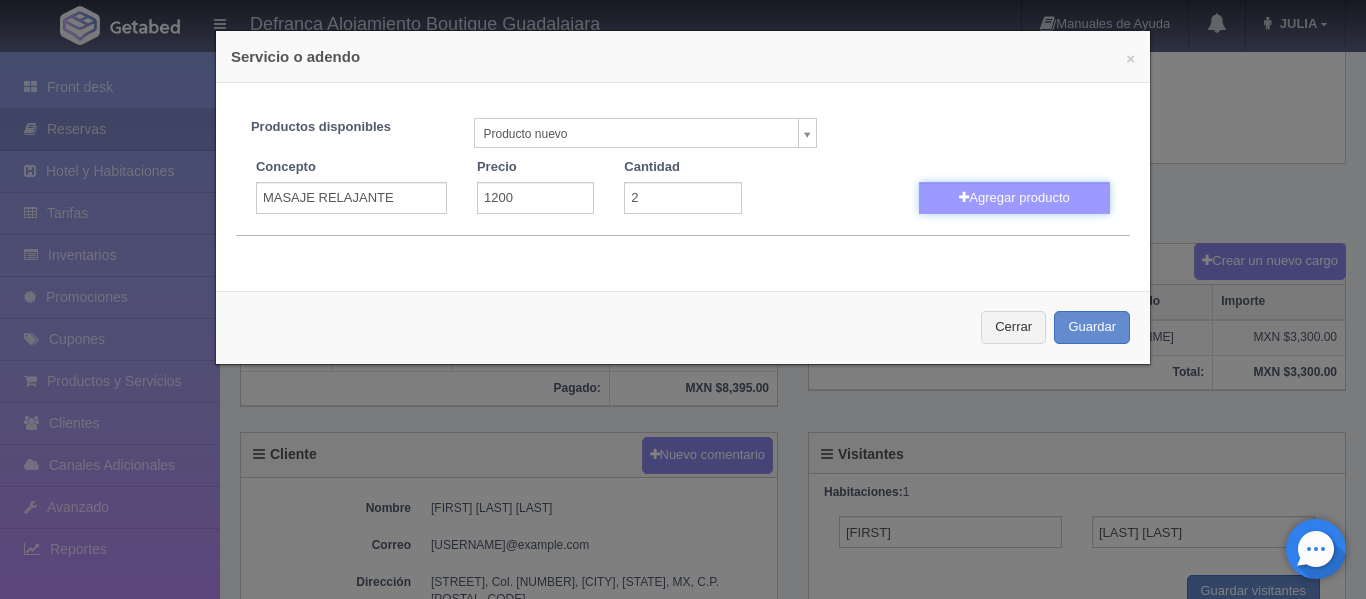 click on "Agregar producto" at bounding box center (1014, 198) 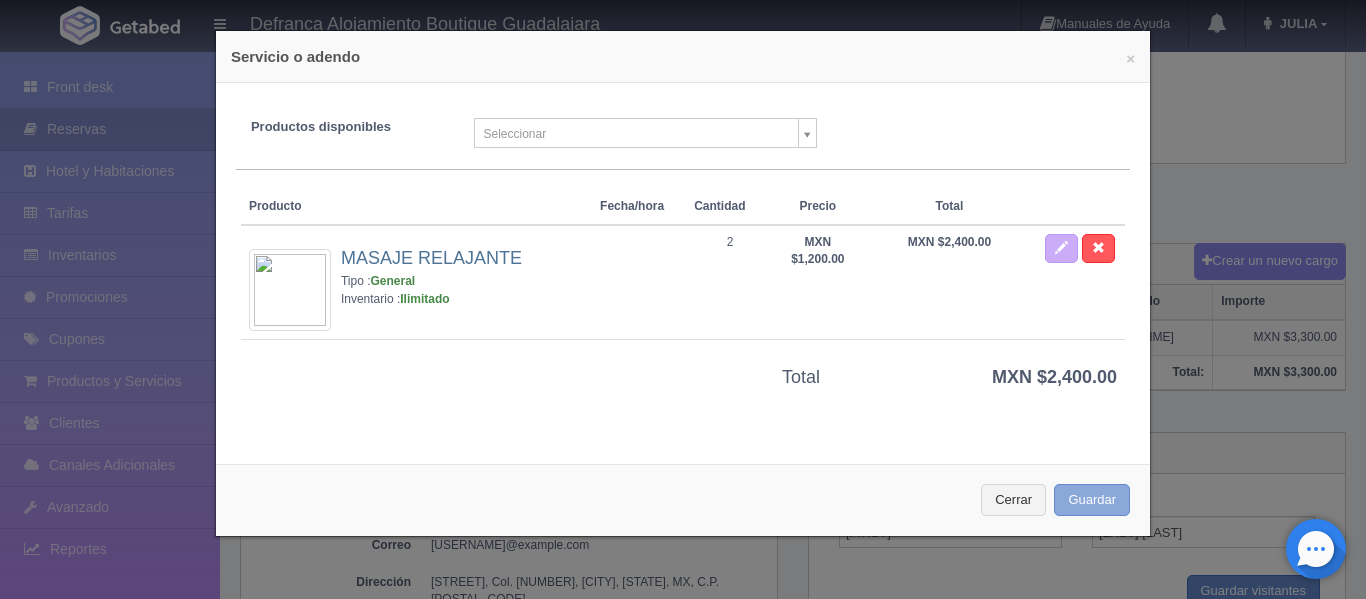 click on "Guardar" at bounding box center (1092, 500) 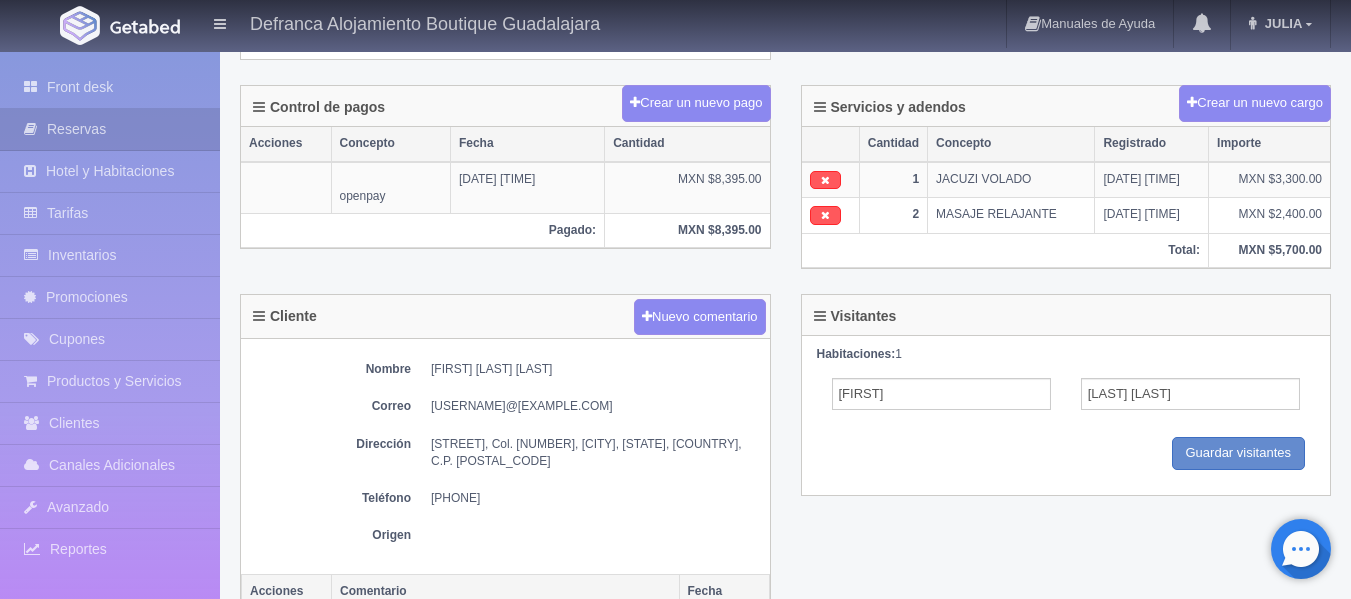 scroll, scrollTop: 458, scrollLeft: 0, axis: vertical 